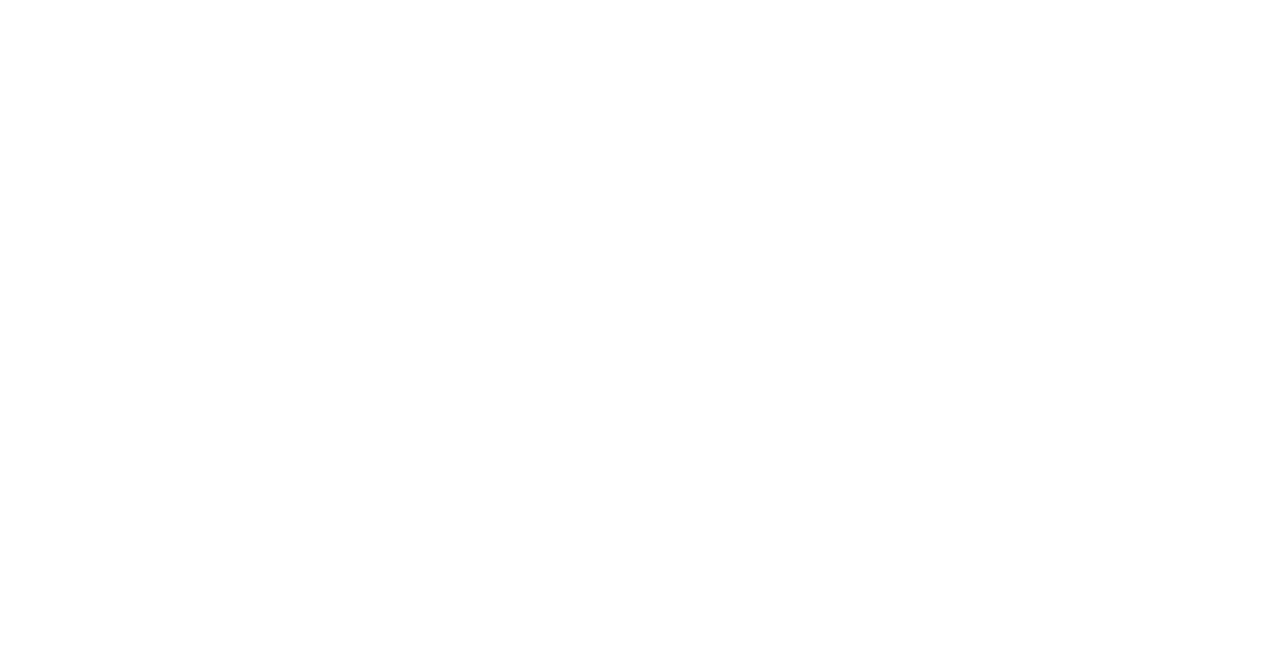 scroll, scrollTop: 0, scrollLeft: 0, axis: both 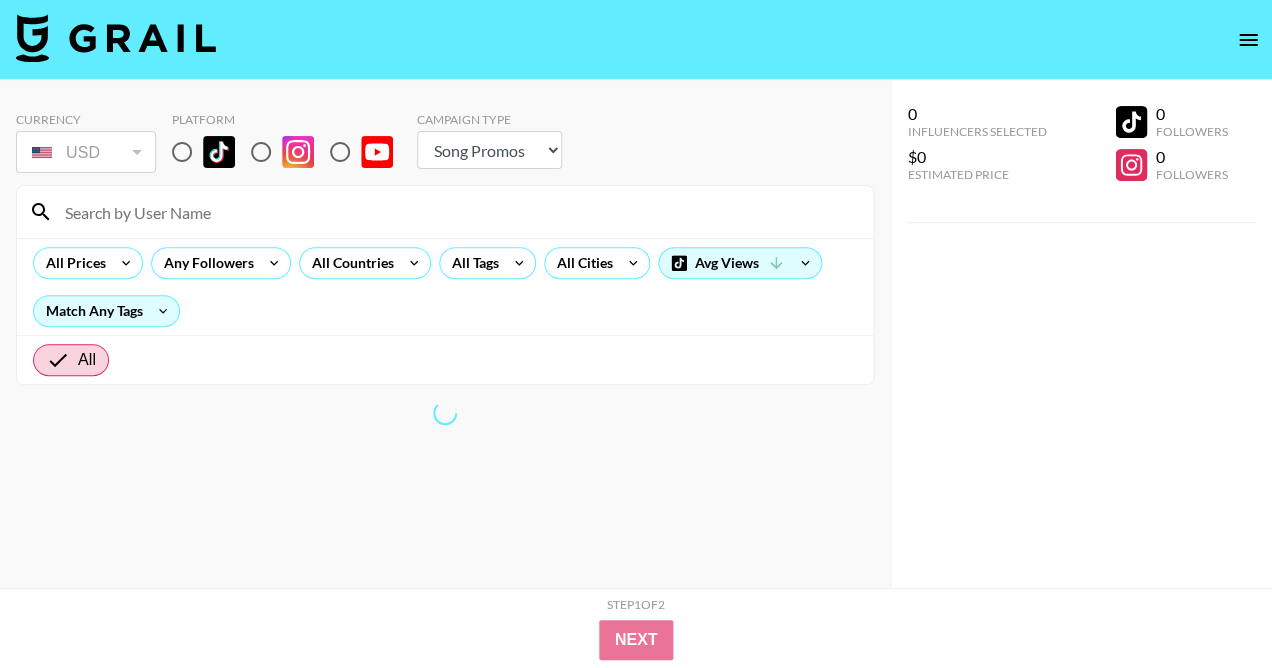 click at bounding box center [182, 152] 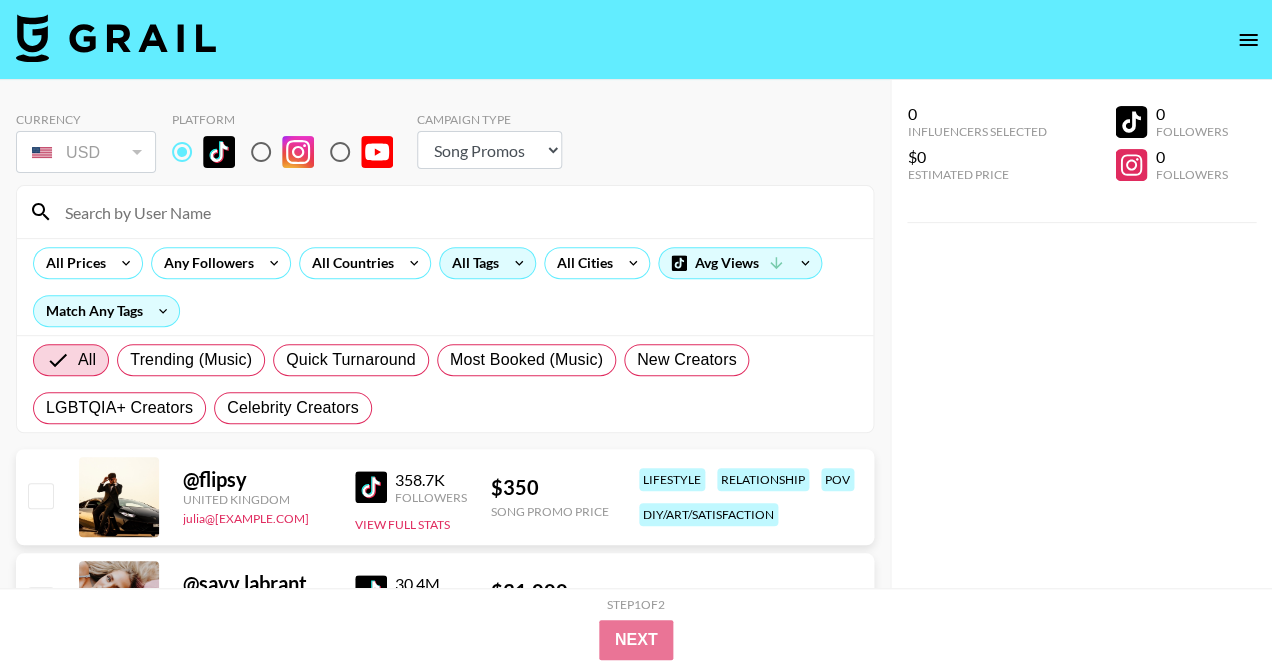 click on "All Tags" at bounding box center (471, 263) 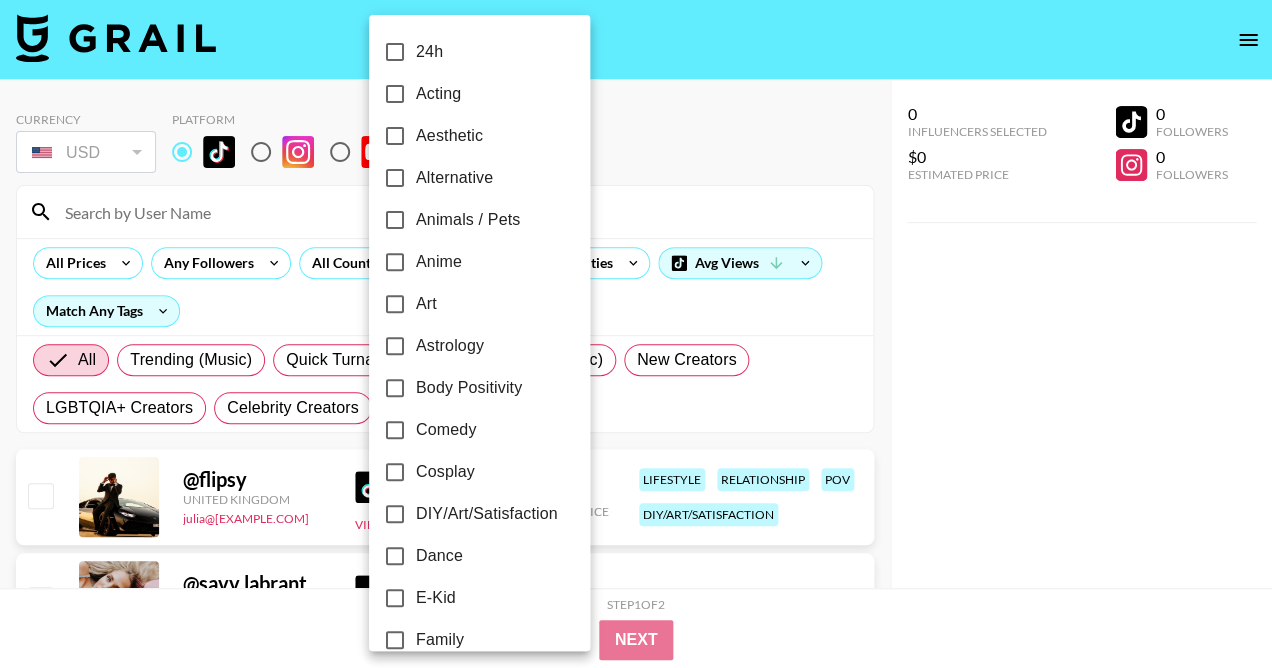 click at bounding box center [636, 334] 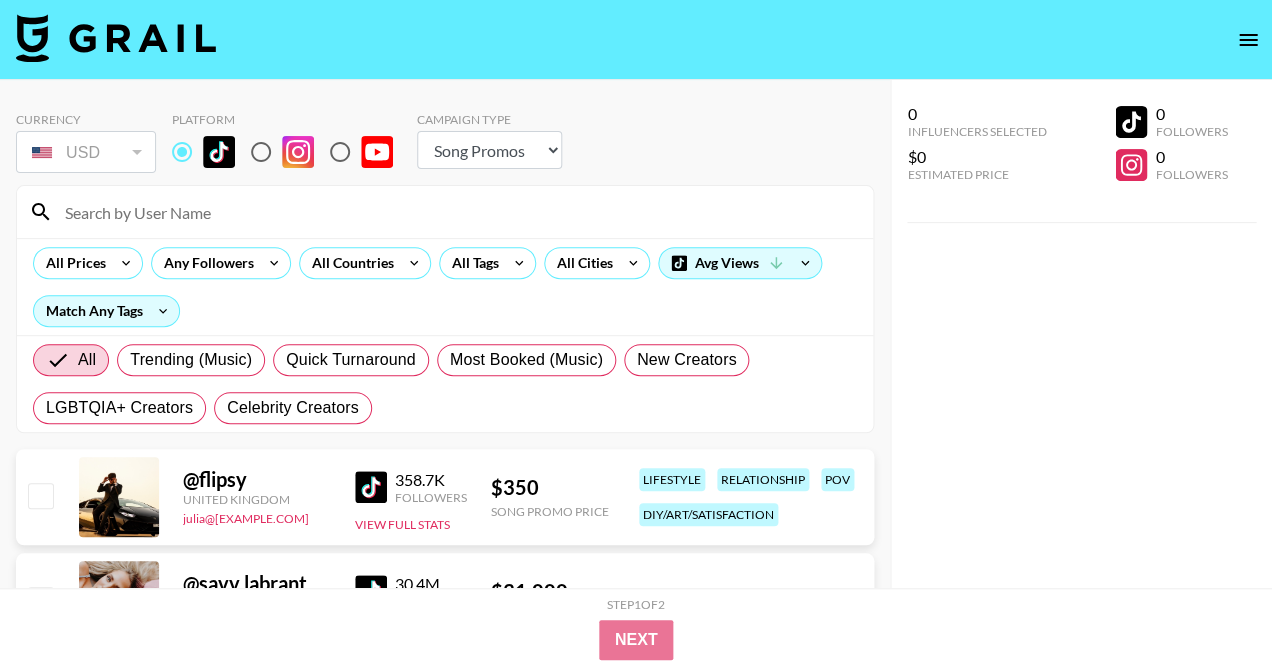 click at bounding box center [457, 212] 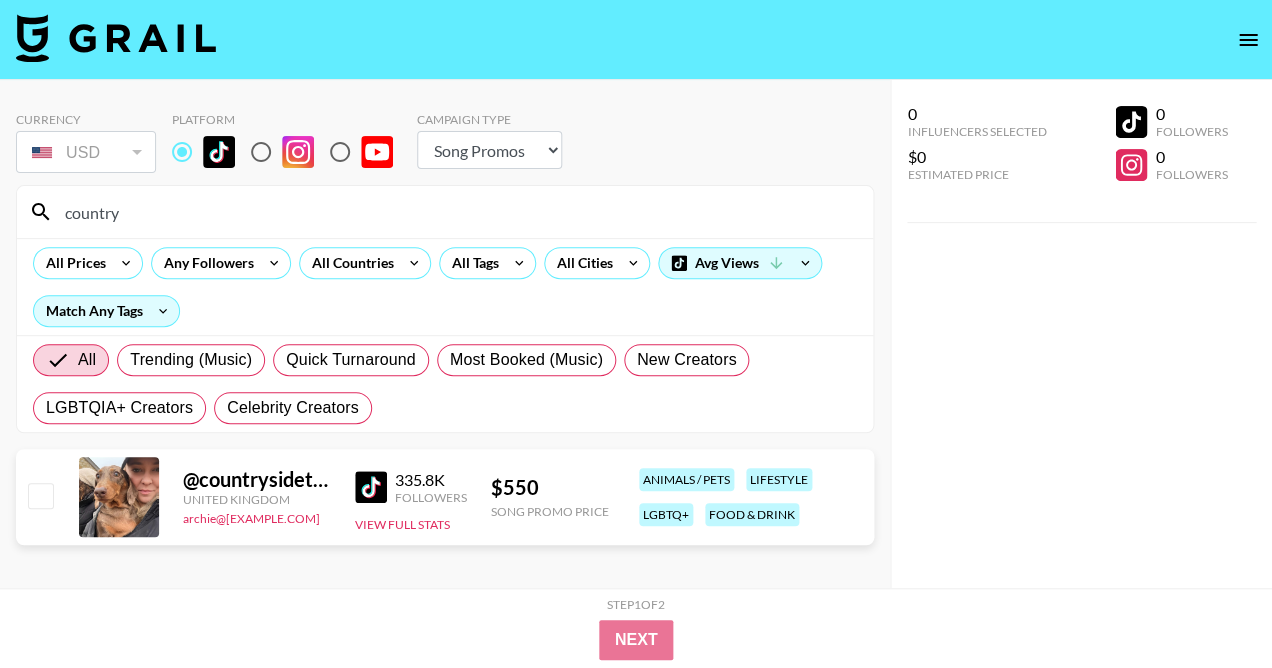 type on "country" 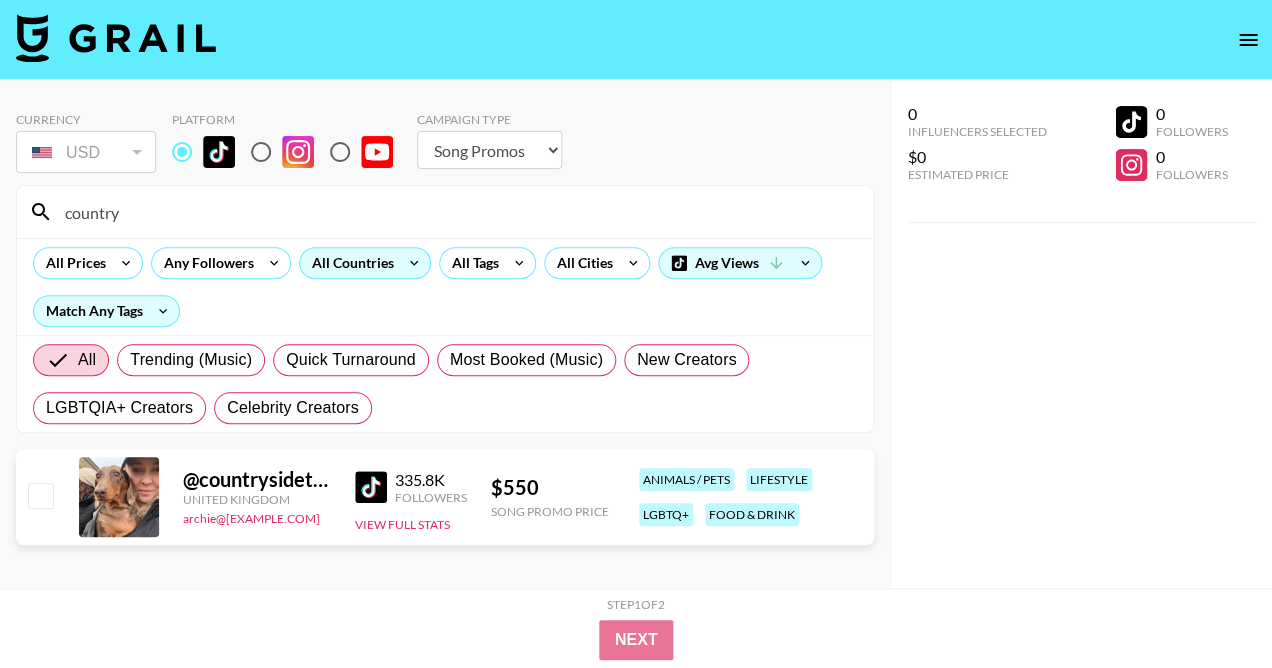 click on "All Countries" at bounding box center [349, 263] 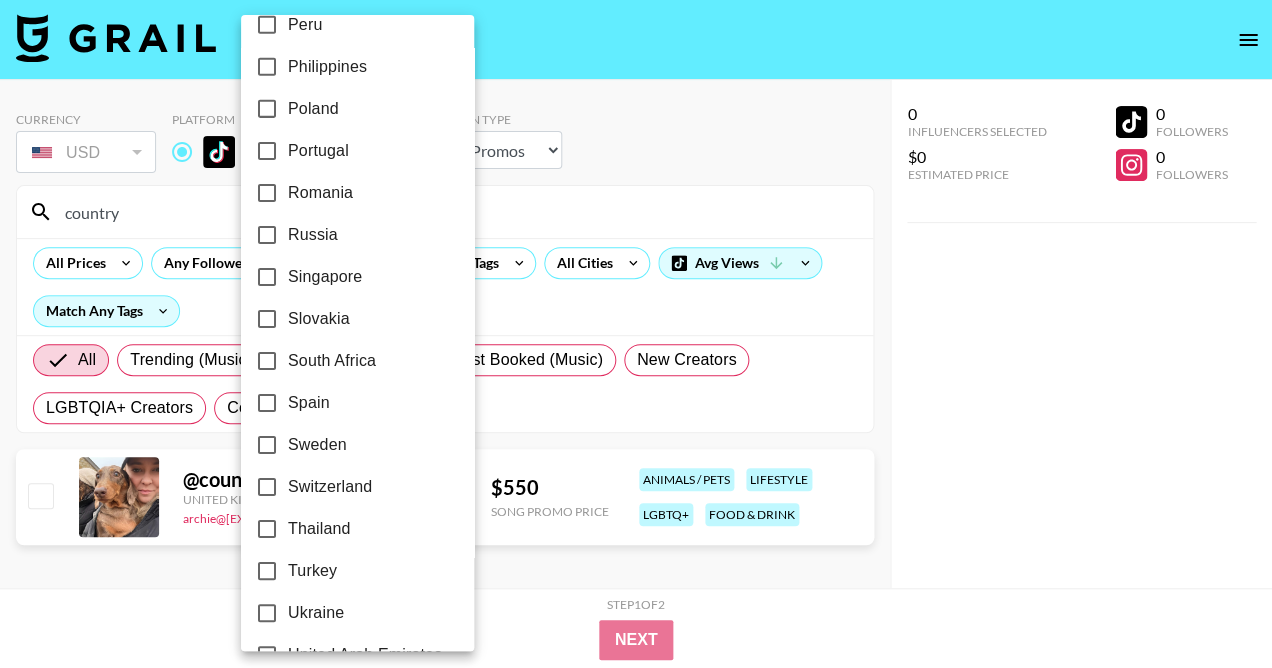 scroll, scrollTop: 1495, scrollLeft: 0, axis: vertical 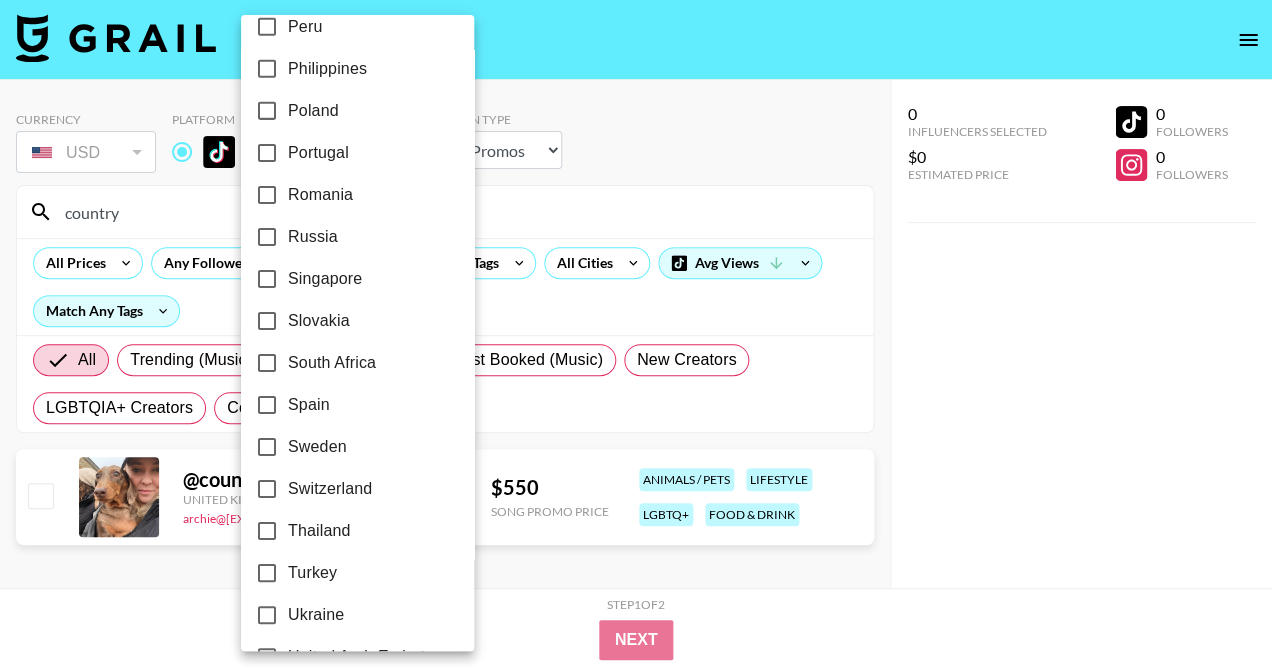 click on "United States" at bounding box center [337, 741] 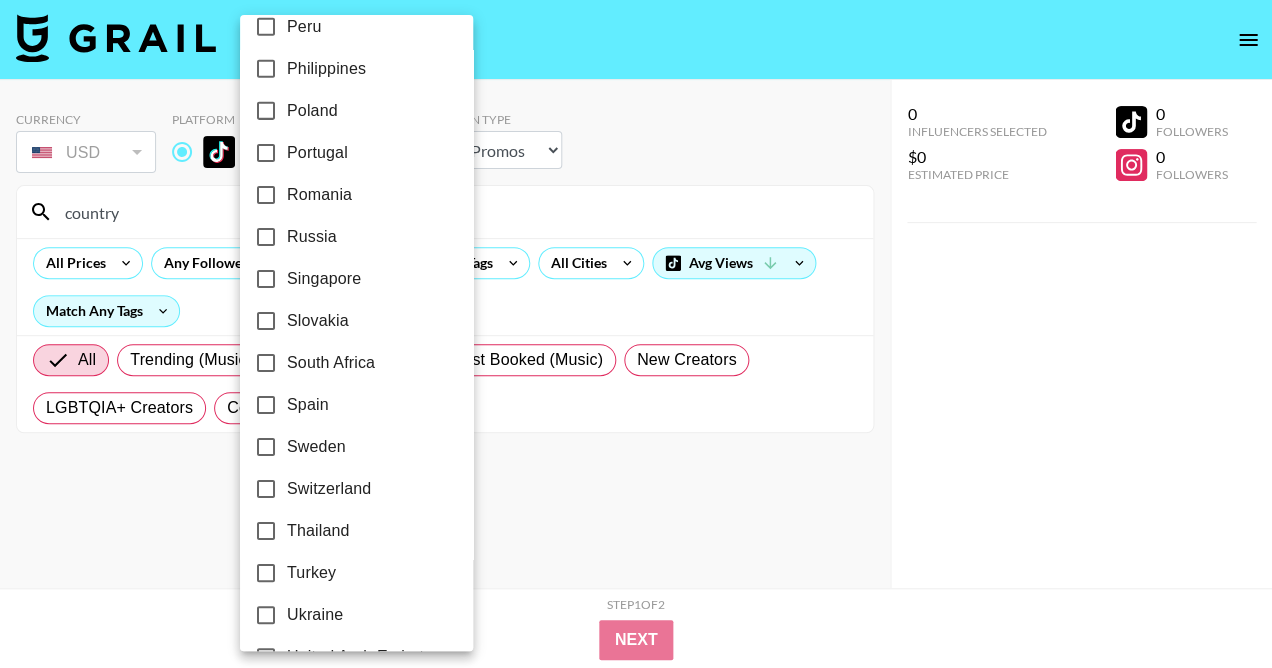 click at bounding box center [636, 334] 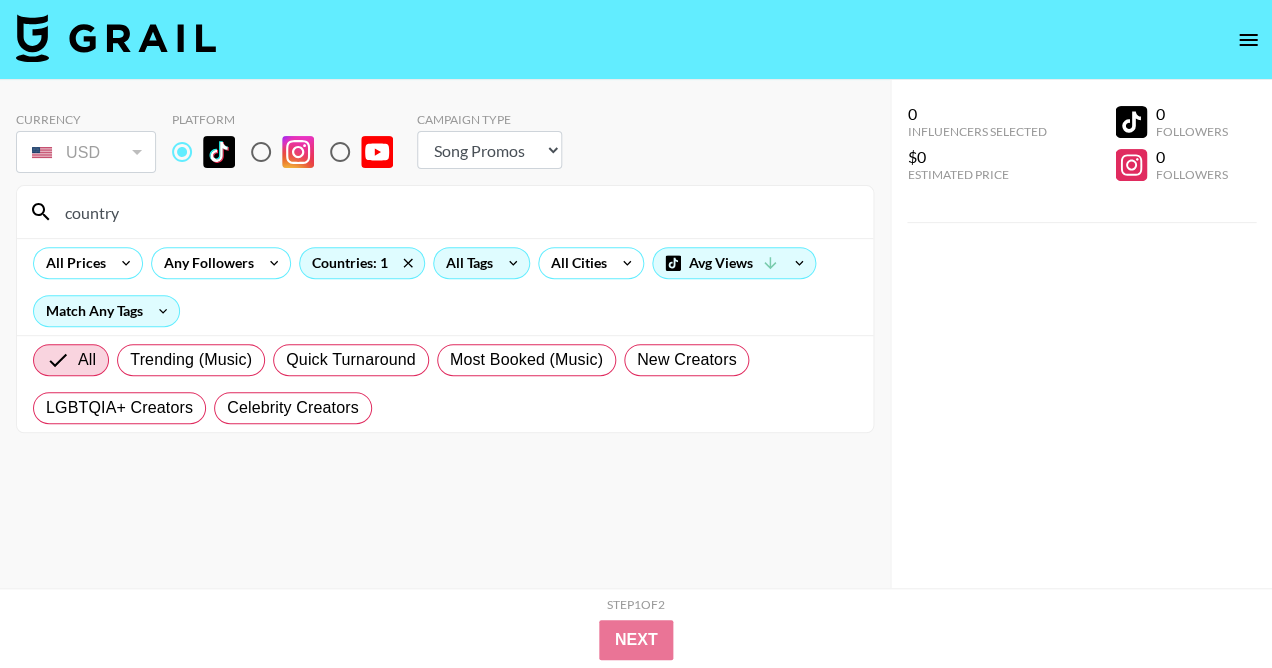 click 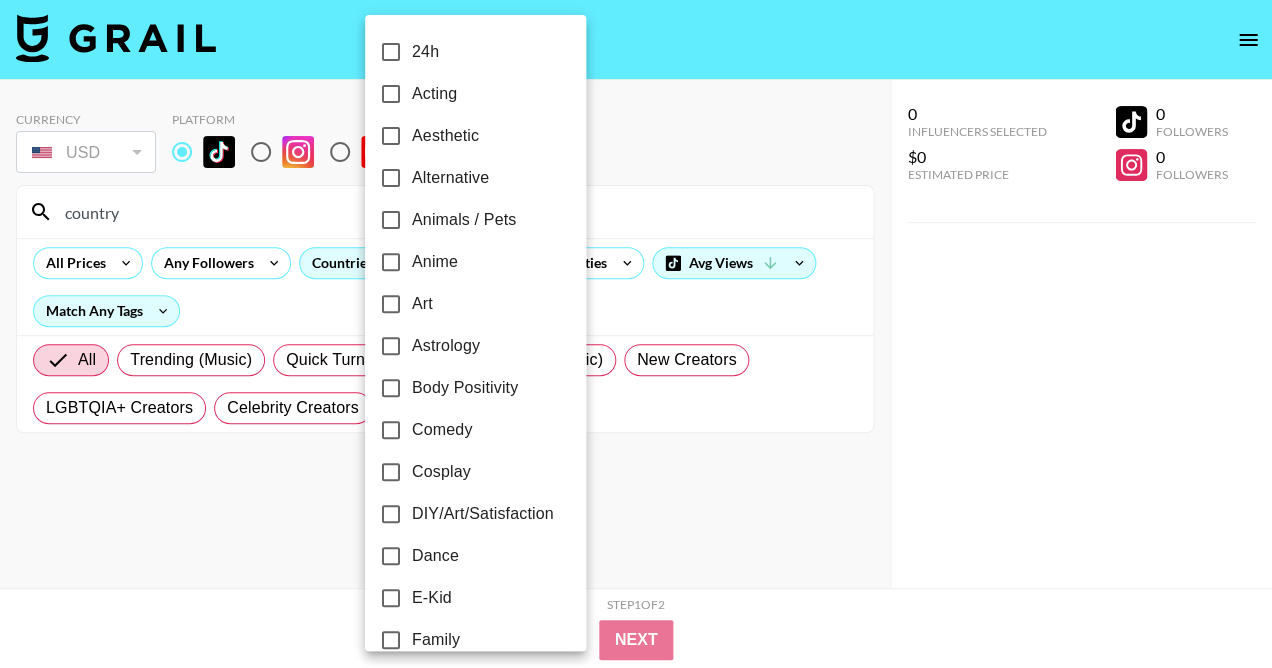 click at bounding box center [636, 334] 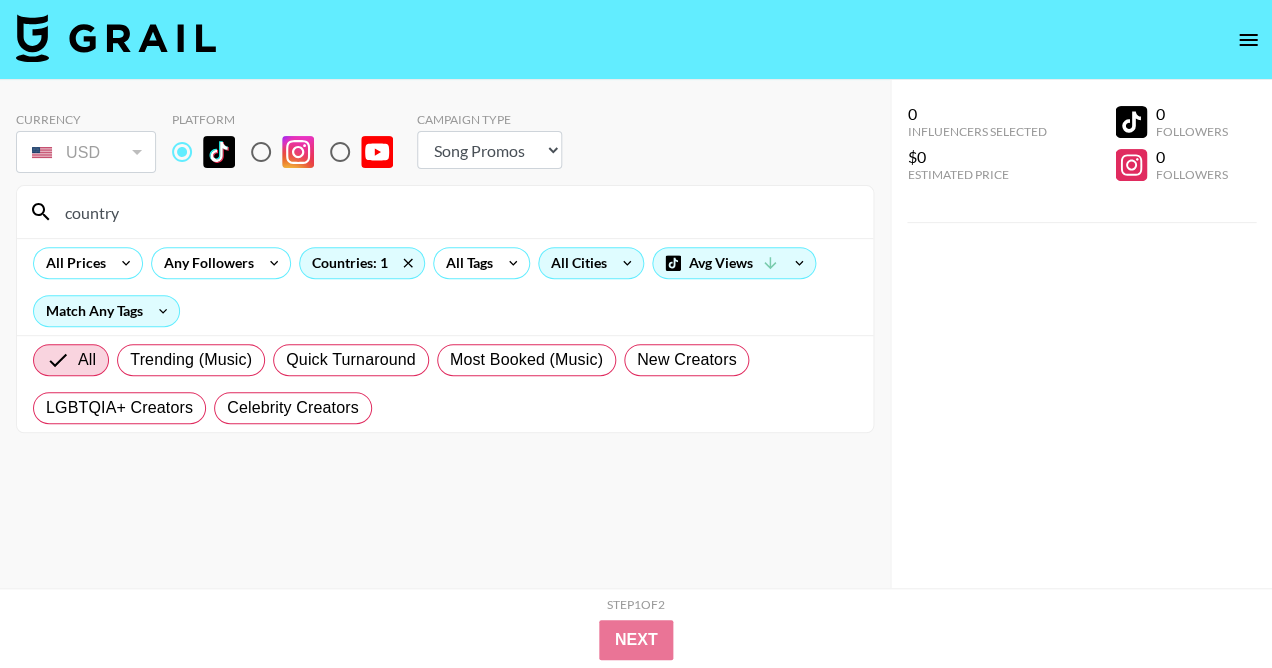 click on "All Cities" at bounding box center [575, 263] 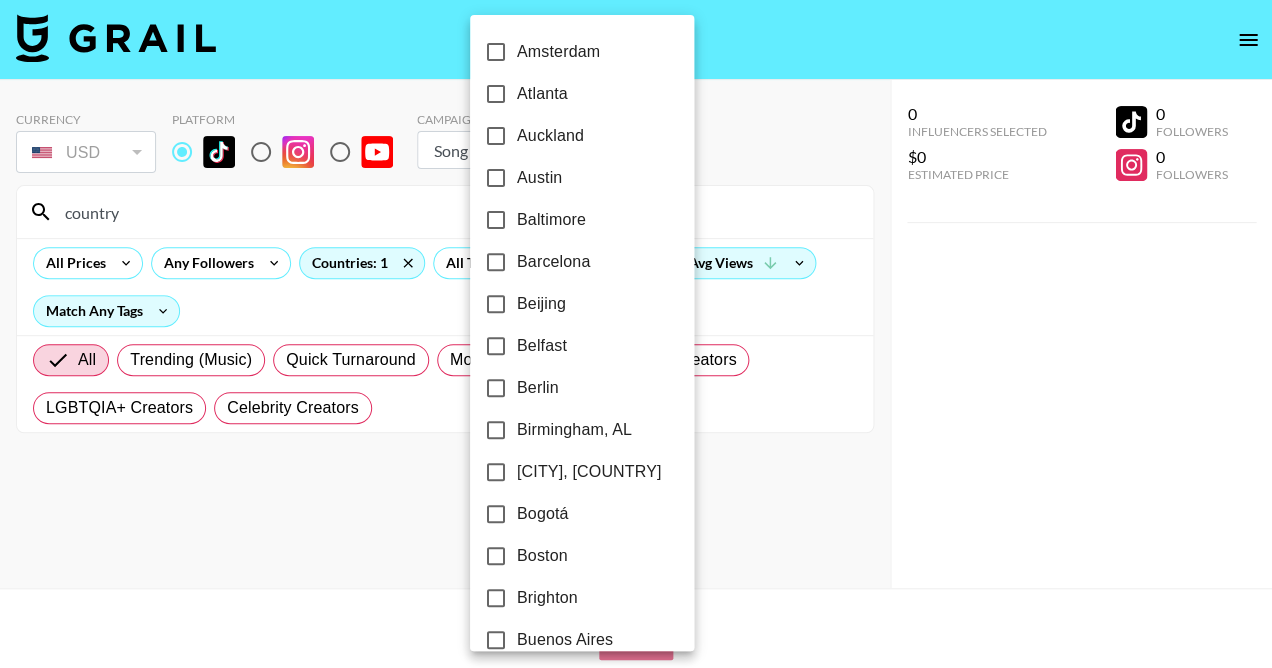 click on "Birmingham, AL" at bounding box center [574, 430] 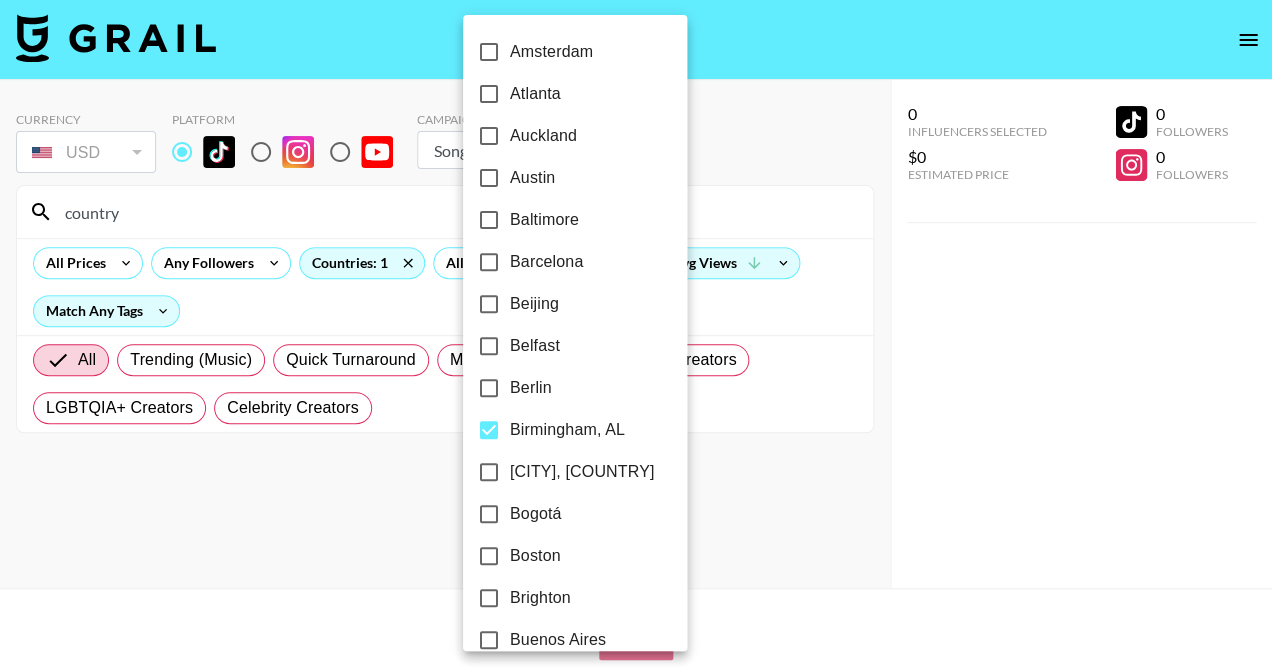 click on "Austin" at bounding box center [532, 178] 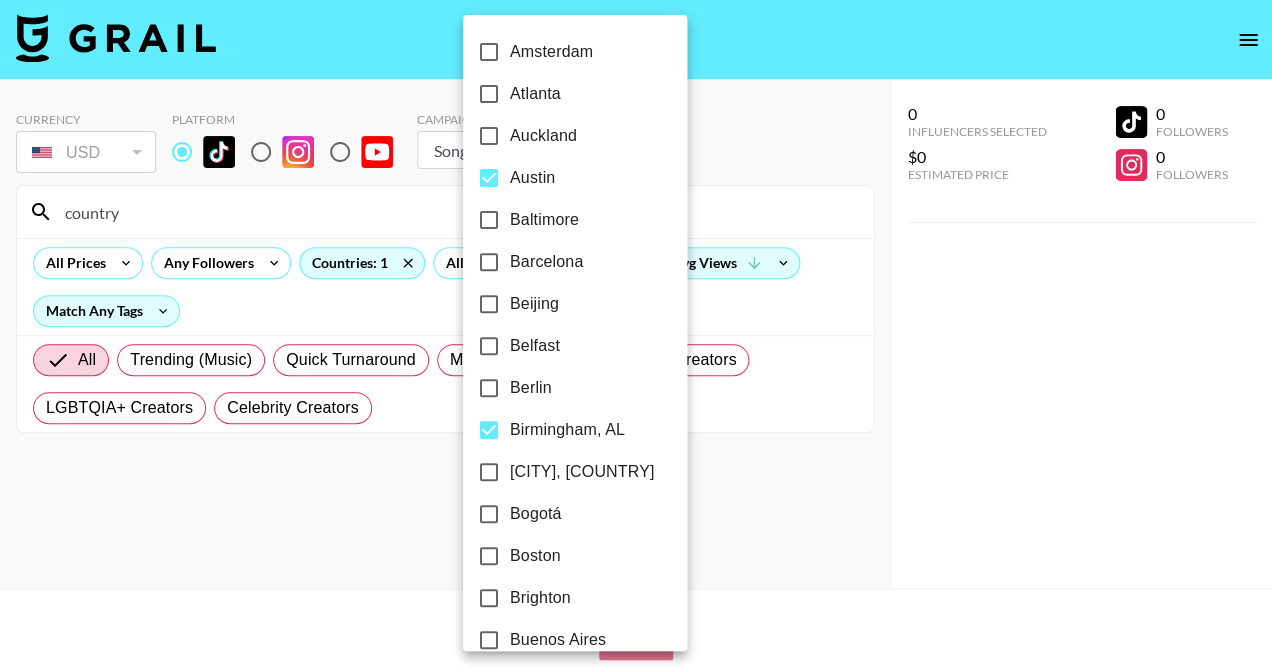 click on "Atlanta" at bounding box center [535, 94] 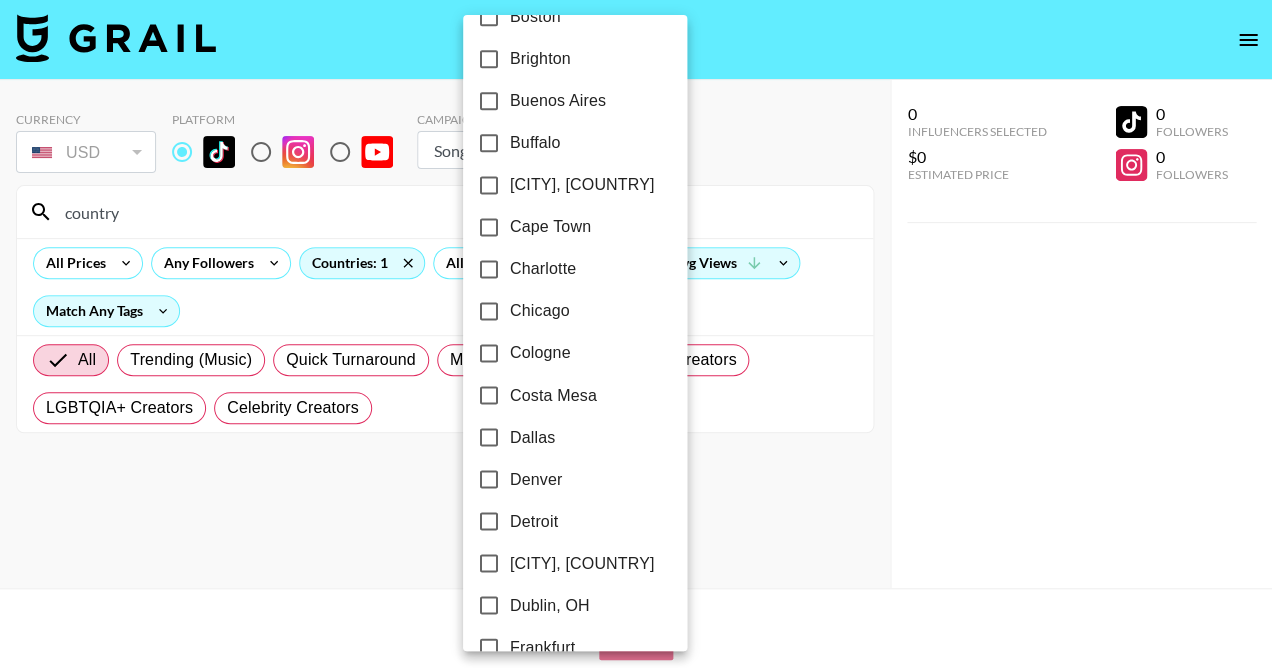 scroll, scrollTop: 541, scrollLeft: 0, axis: vertical 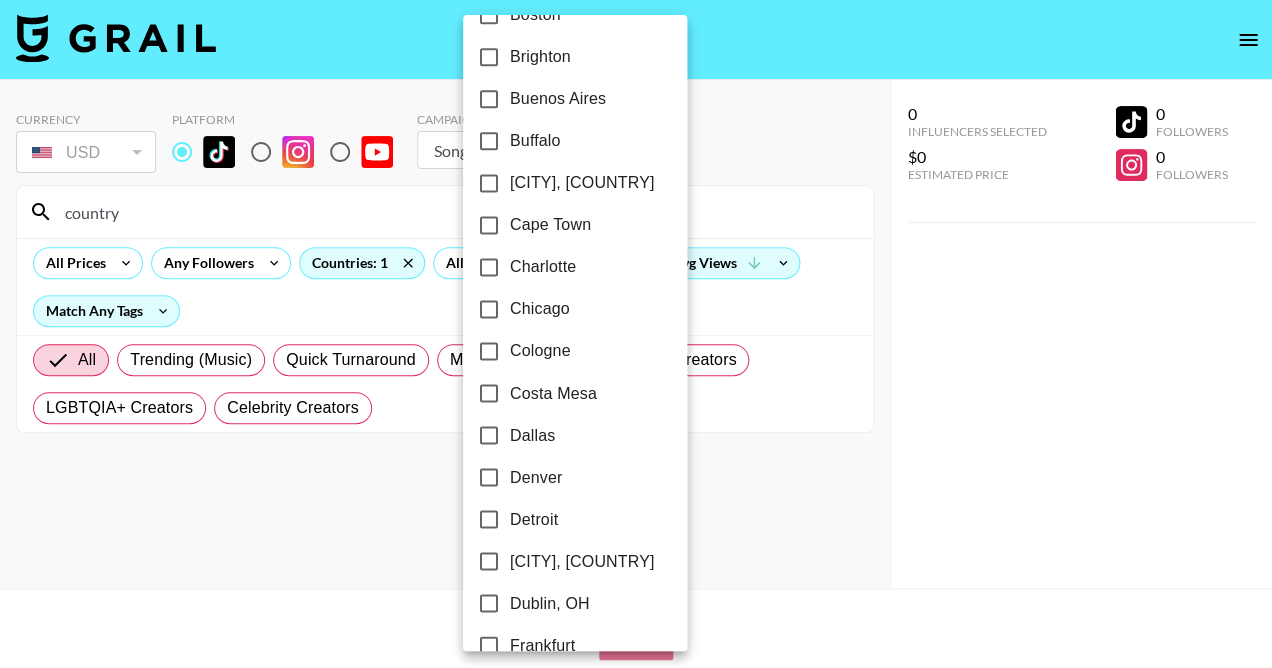 click on "Charlotte" at bounding box center [543, 267] 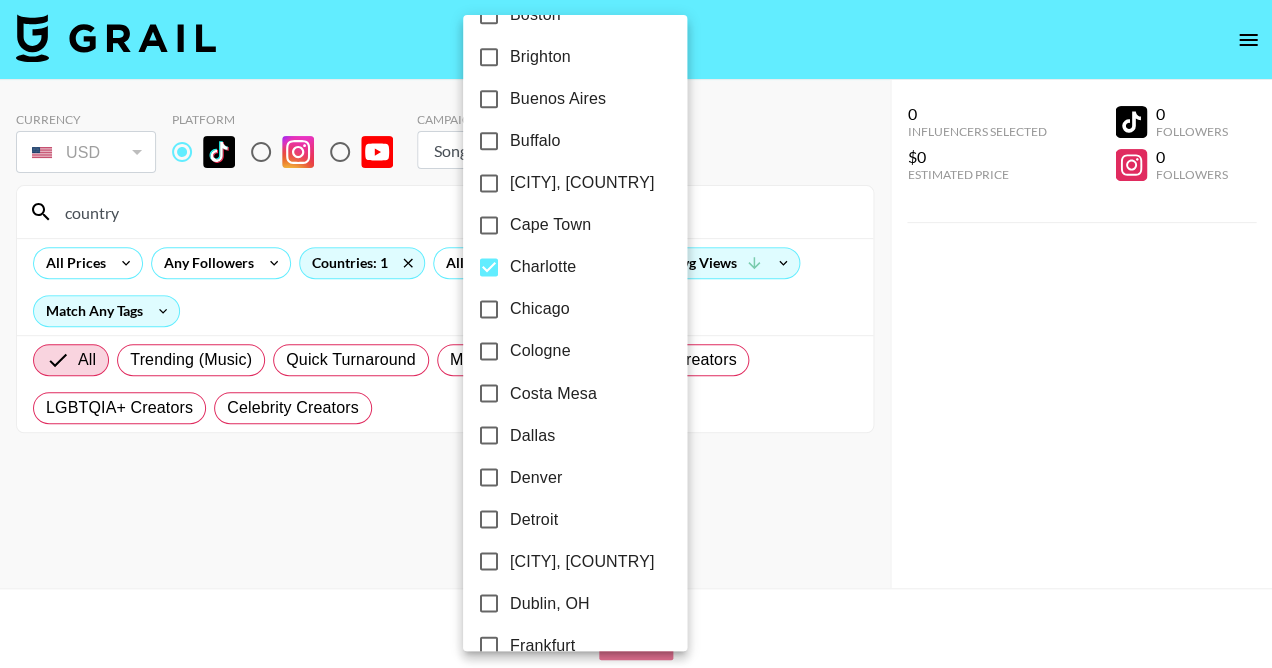 scroll, scrollTop: 586, scrollLeft: 0, axis: vertical 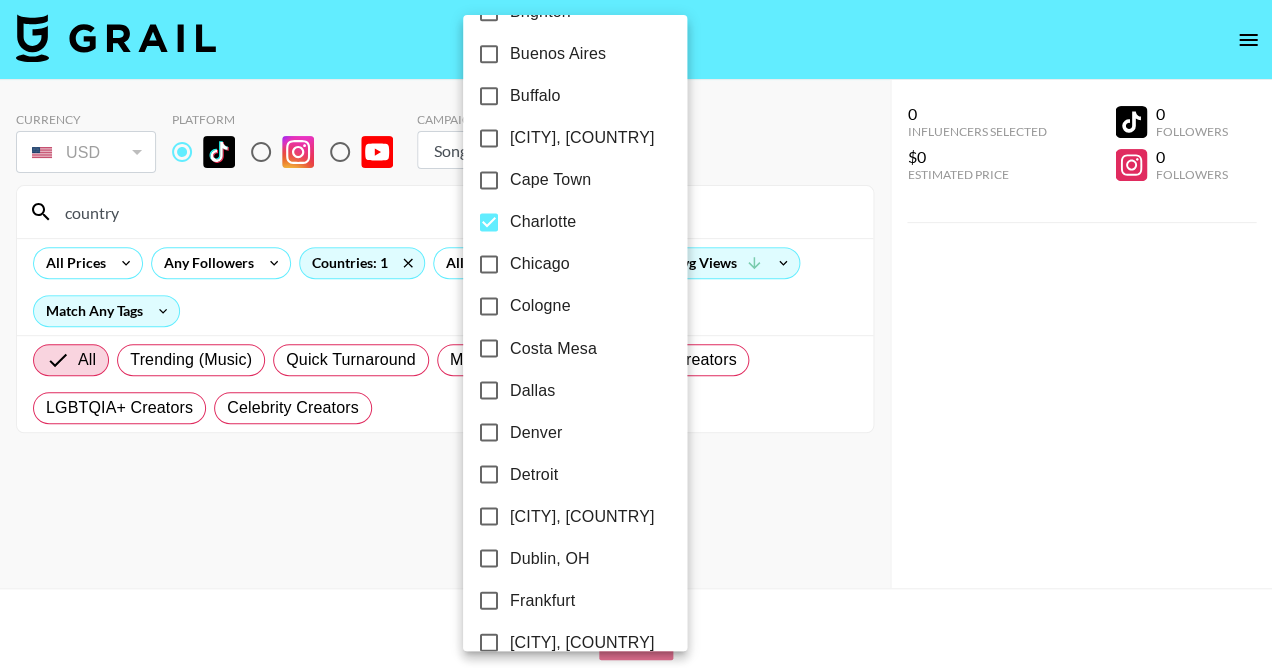 click on "Dallas" at bounding box center (532, 390) 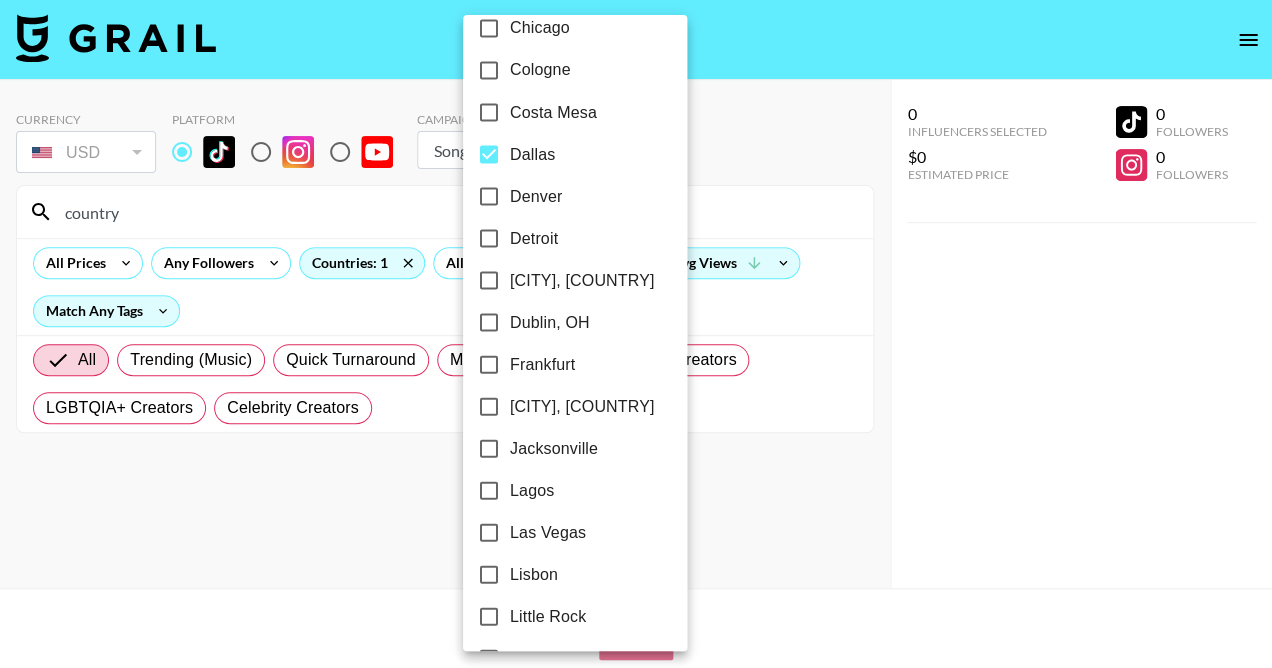 click on "Jacksonville" at bounding box center (554, 448) 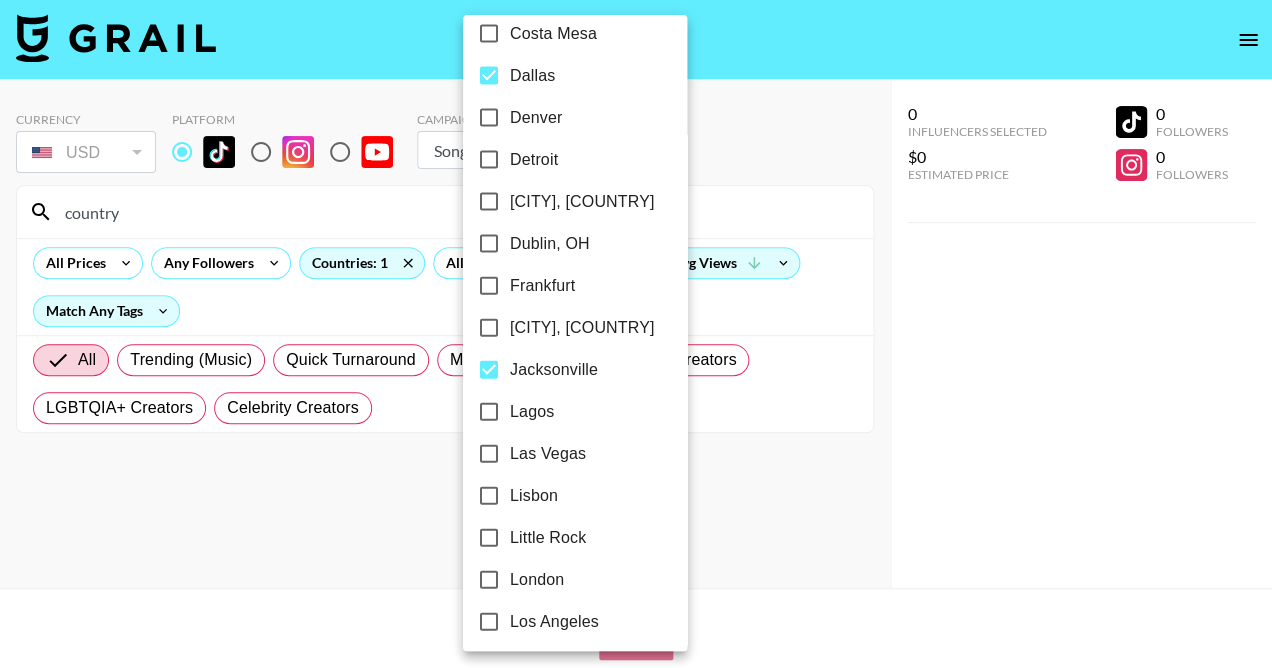 scroll, scrollTop: 950, scrollLeft: 0, axis: vertical 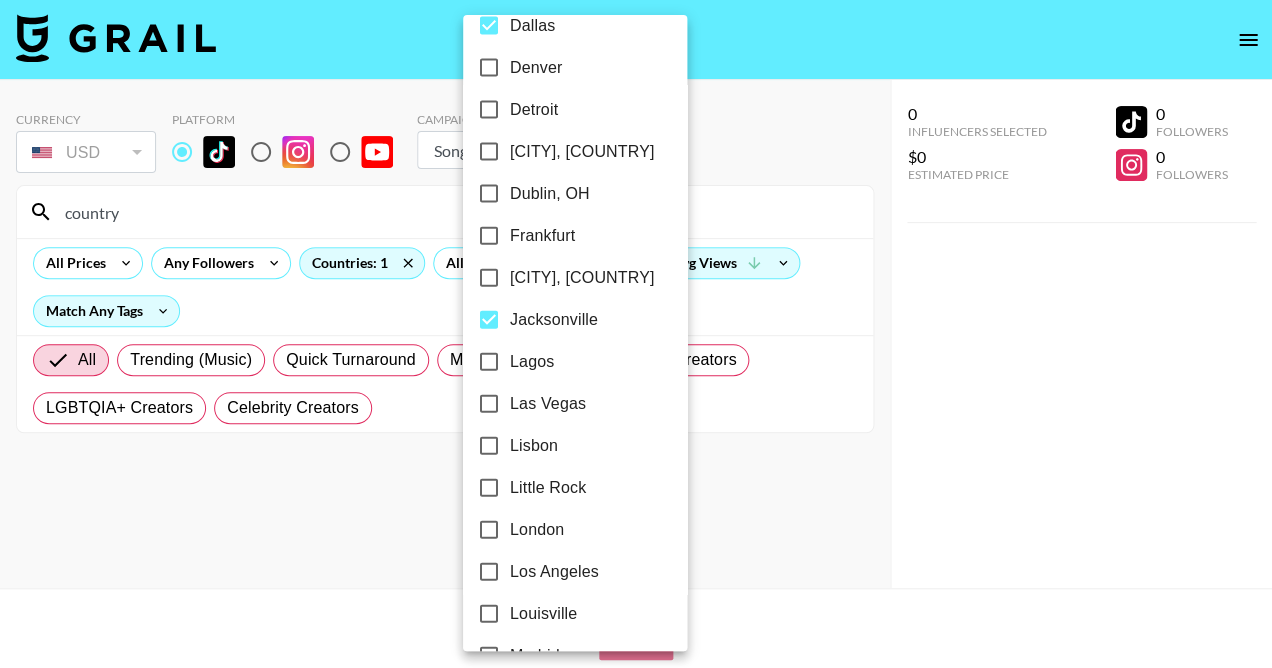 click on "Little Rock" at bounding box center (548, 488) 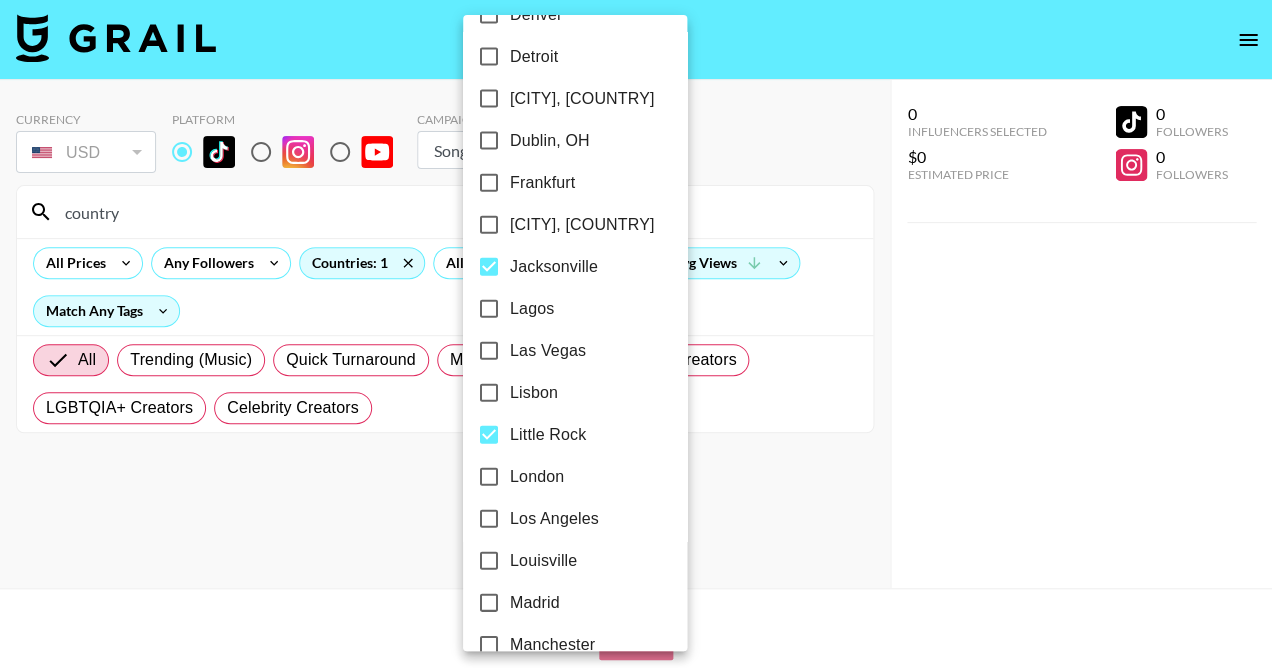 scroll, scrollTop: 1037, scrollLeft: 0, axis: vertical 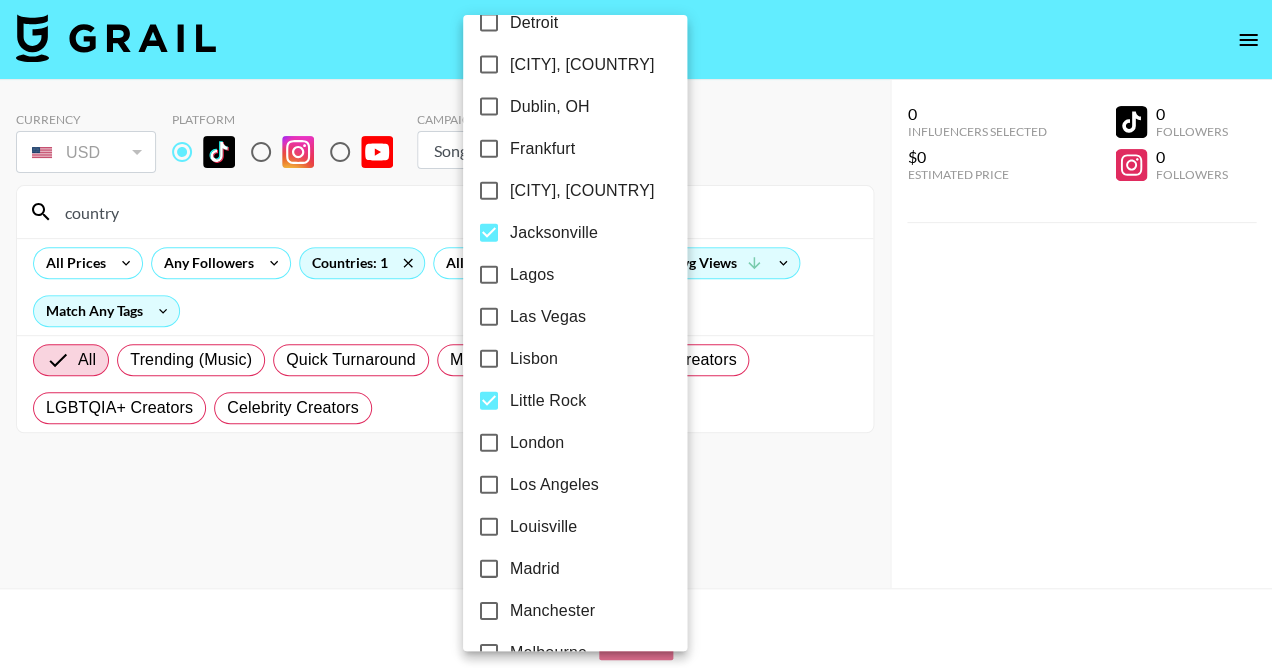 click on "Louisville" at bounding box center (543, 527) 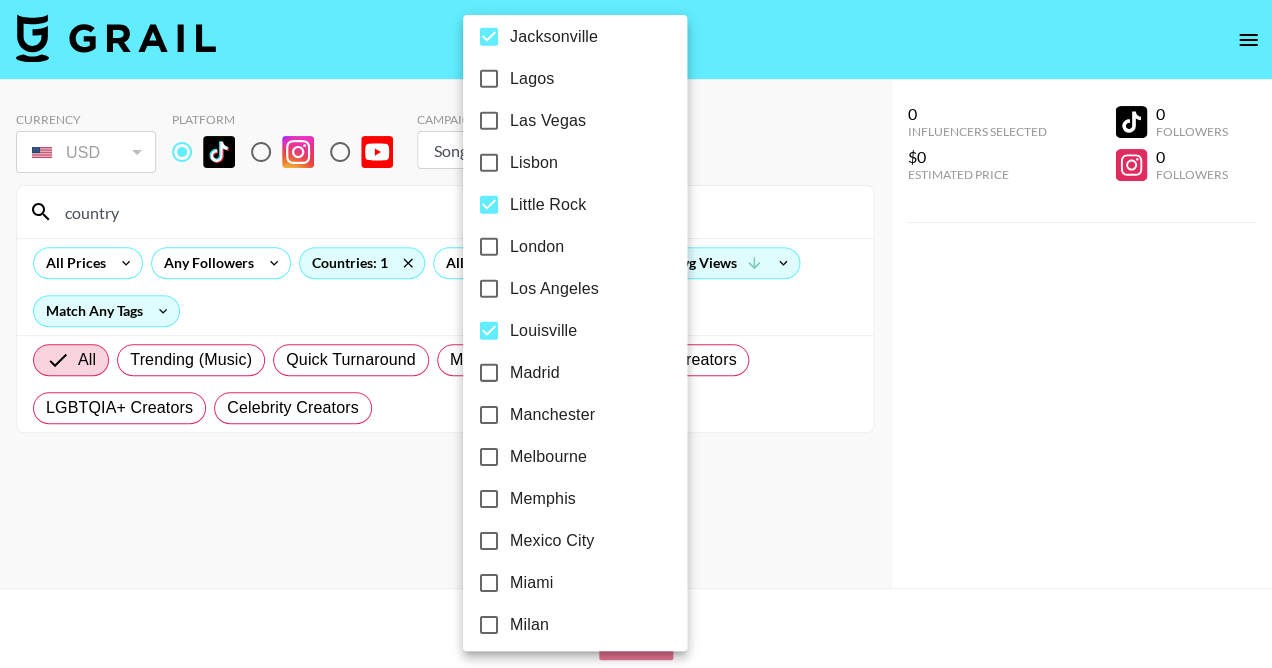 scroll, scrollTop: 1258, scrollLeft: 0, axis: vertical 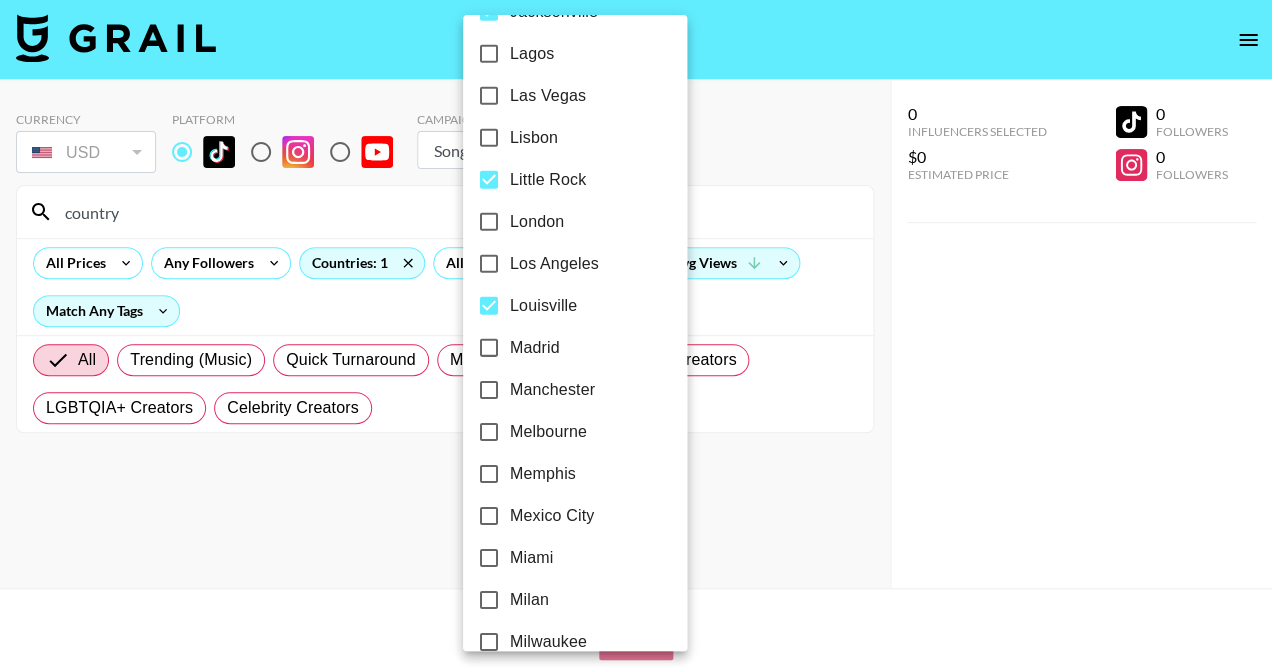 click on "Memphis" at bounding box center [543, 474] 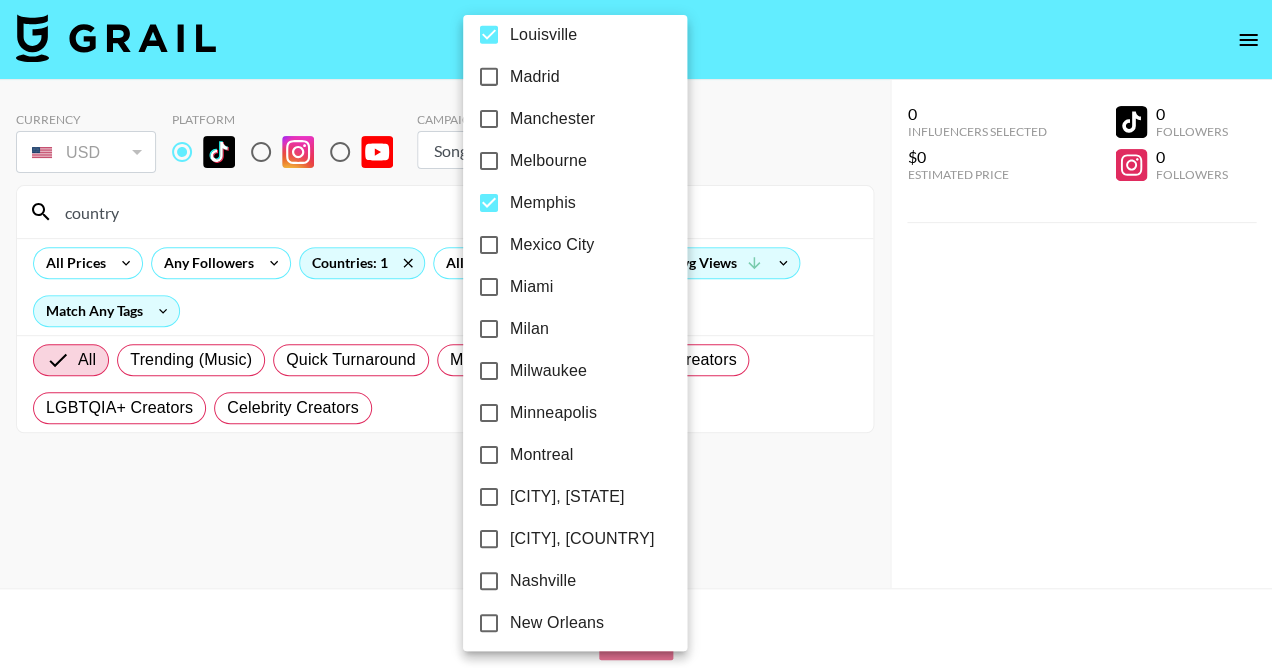 click on "Nashville" at bounding box center (543, 581) 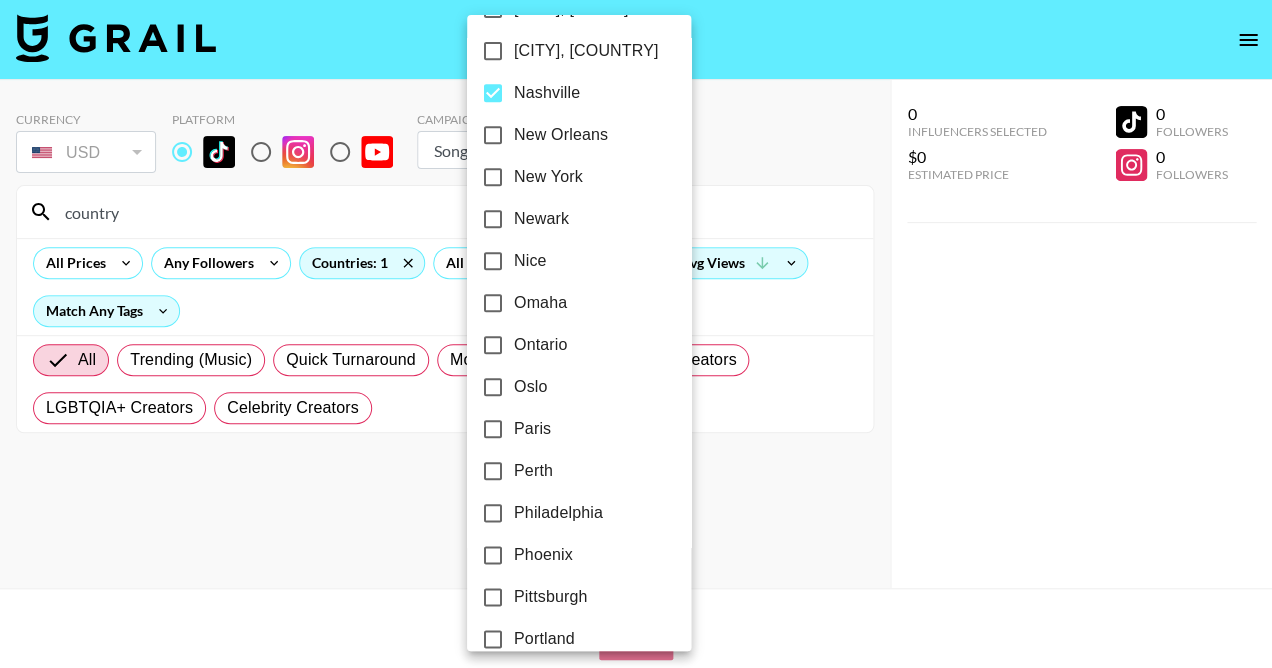 scroll, scrollTop: 2031, scrollLeft: 0, axis: vertical 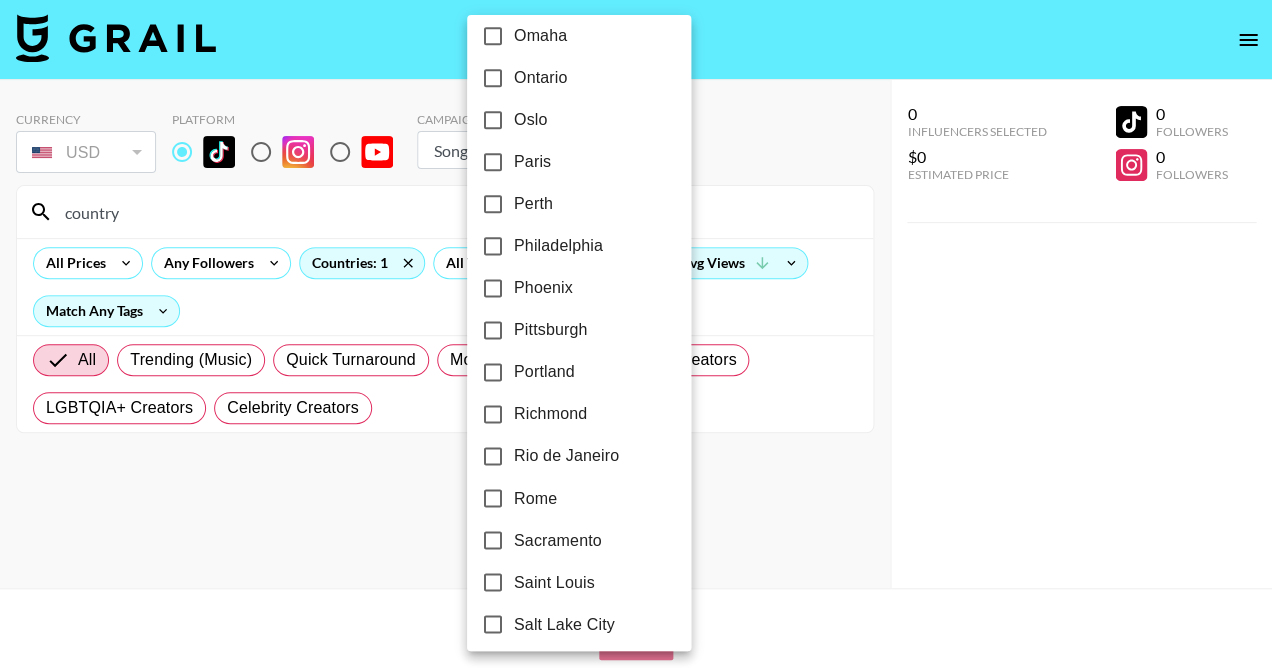 click on "Saint Louis" at bounding box center [554, 582] 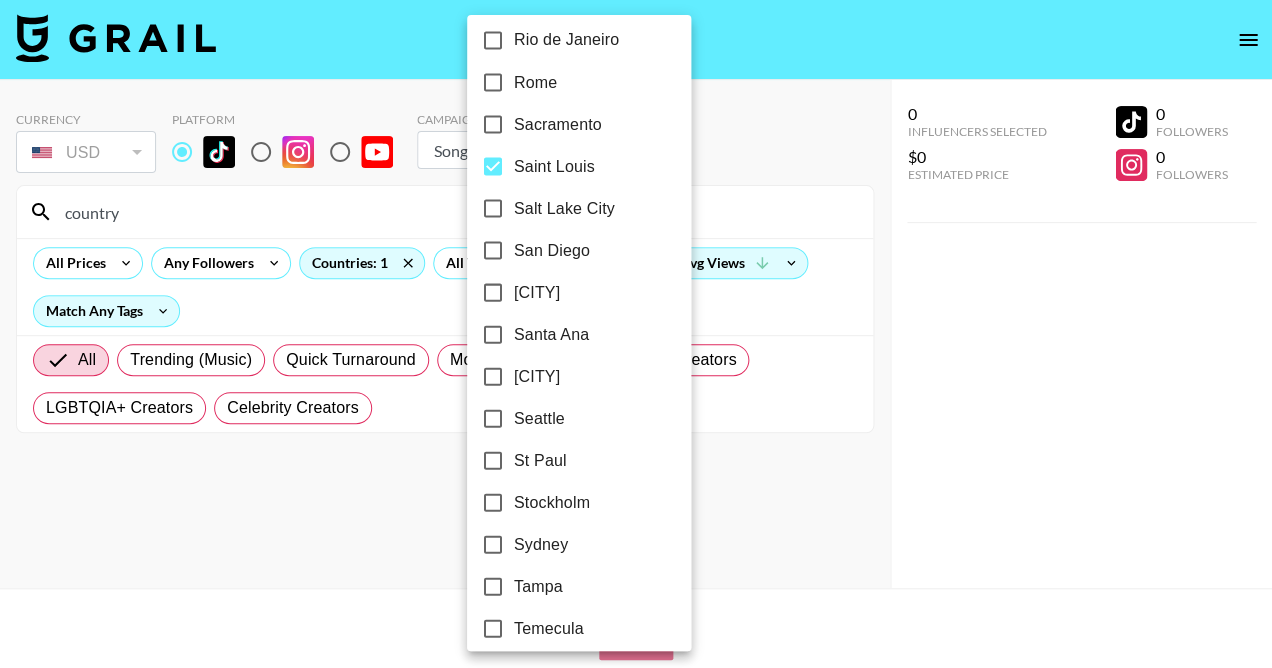 scroll, scrollTop: 2700, scrollLeft: 0, axis: vertical 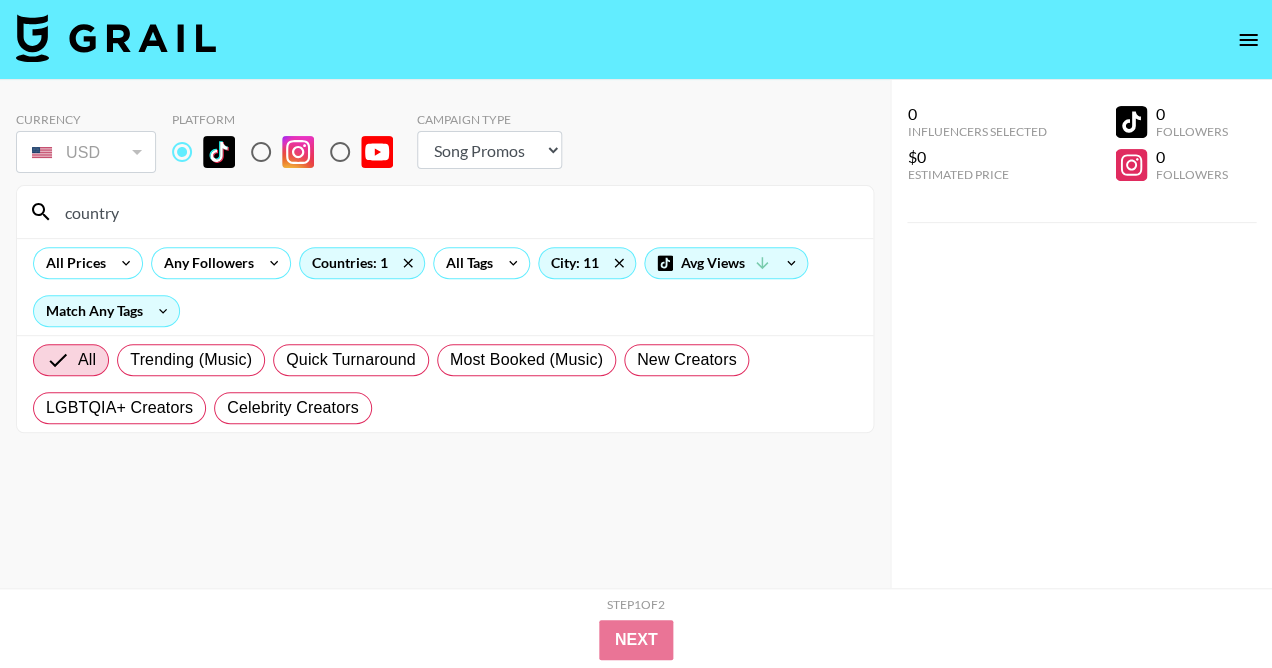 click on "country" at bounding box center [457, 212] 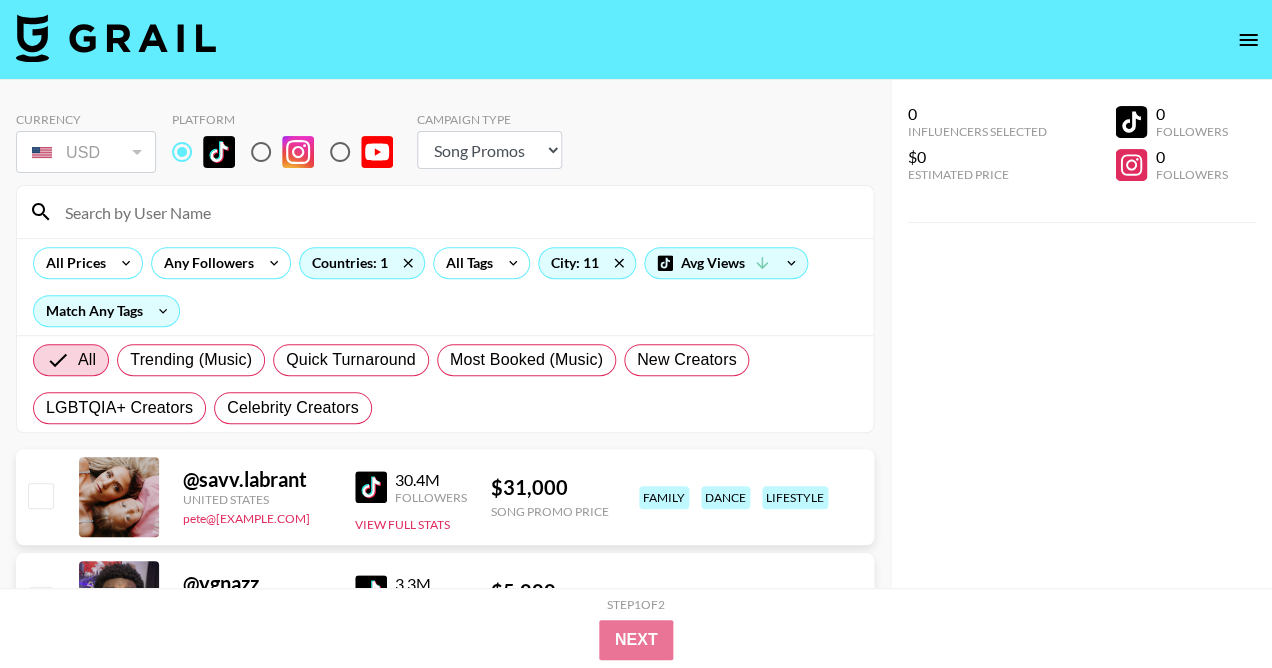 scroll, scrollTop: 0, scrollLeft: 0, axis: both 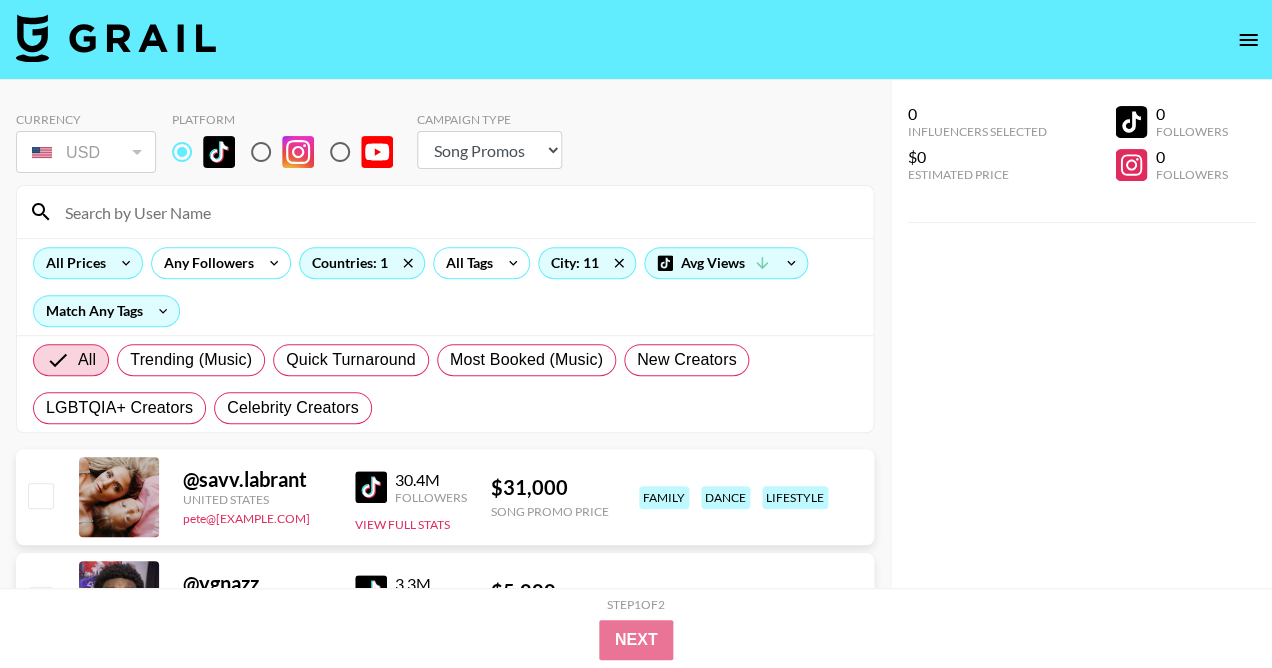 type 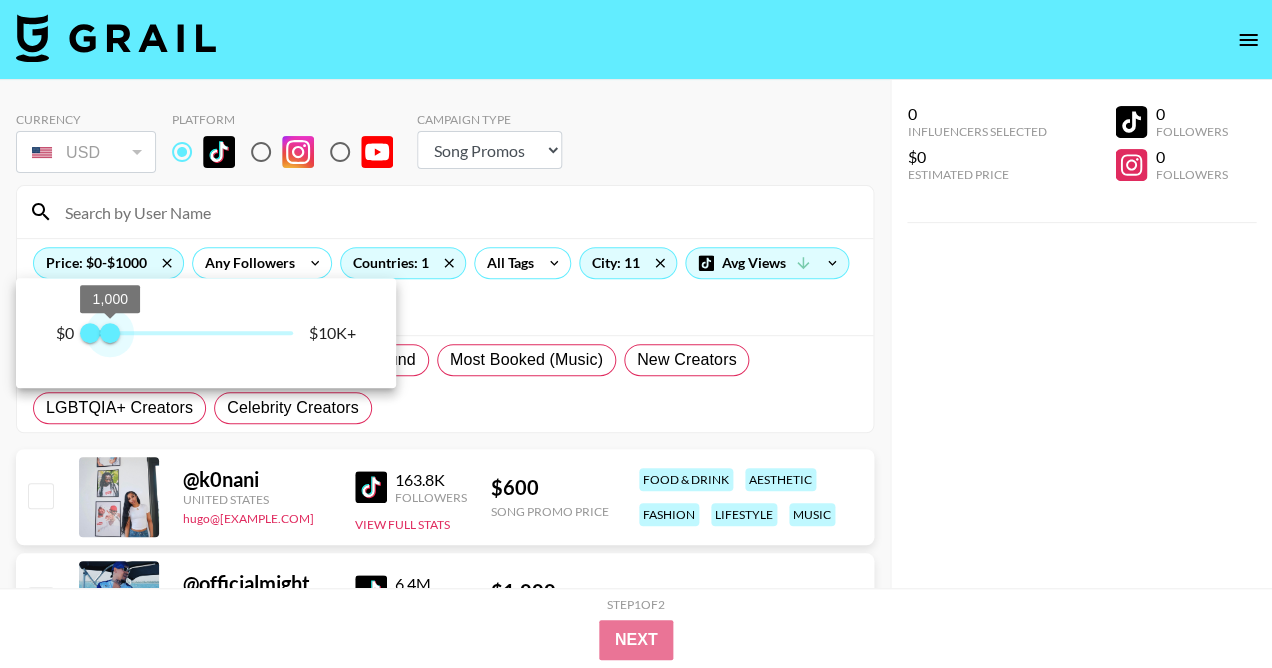 type on "750" 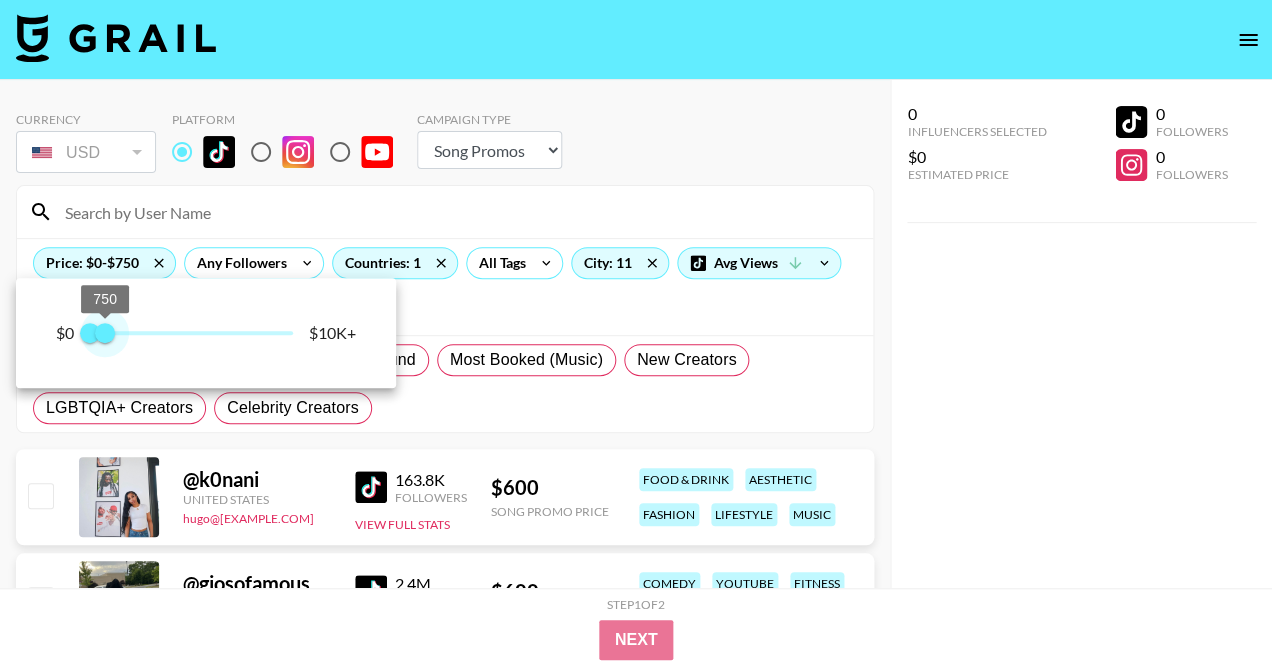 drag, startPoint x: 286, startPoint y: 331, endPoint x: 107, endPoint y: 331, distance: 179 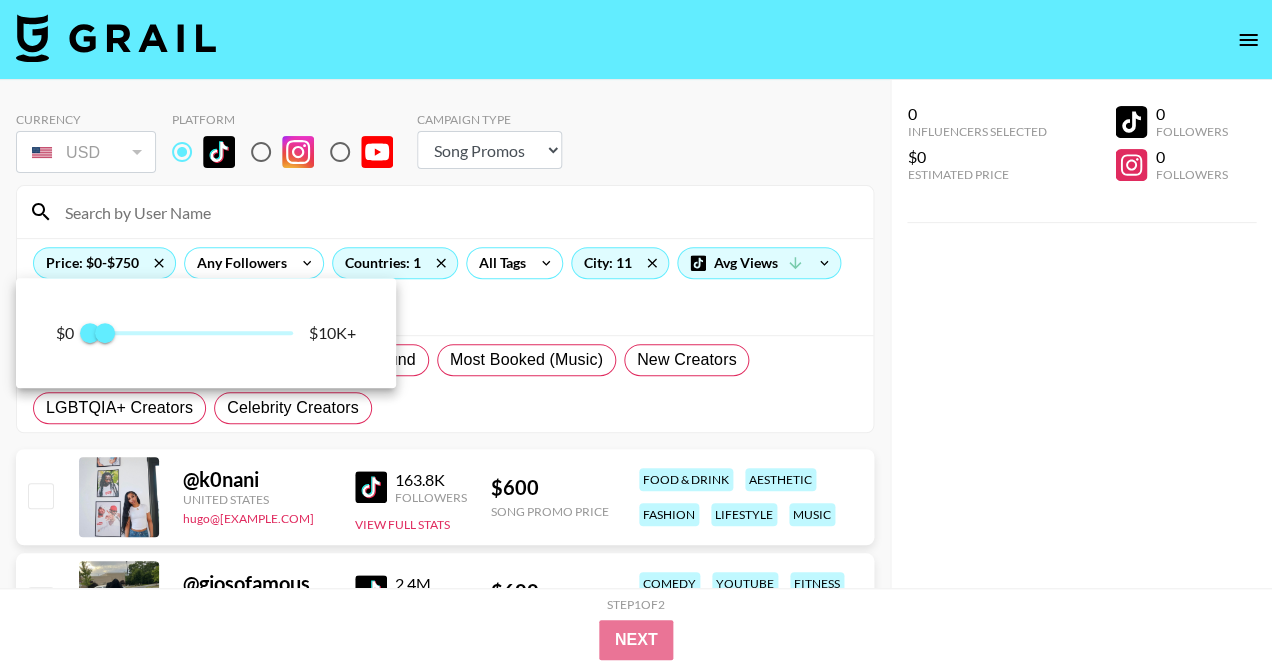 click at bounding box center [636, 334] 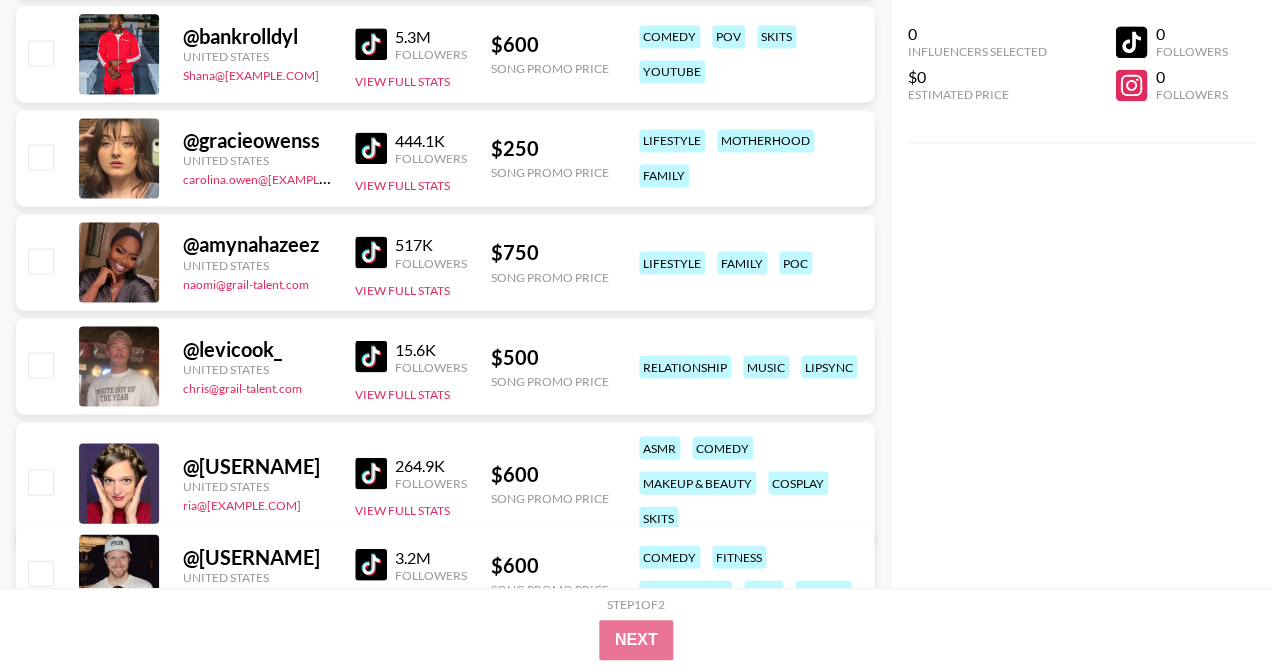 scroll, scrollTop: 672, scrollLeft: 0, axis: vertical 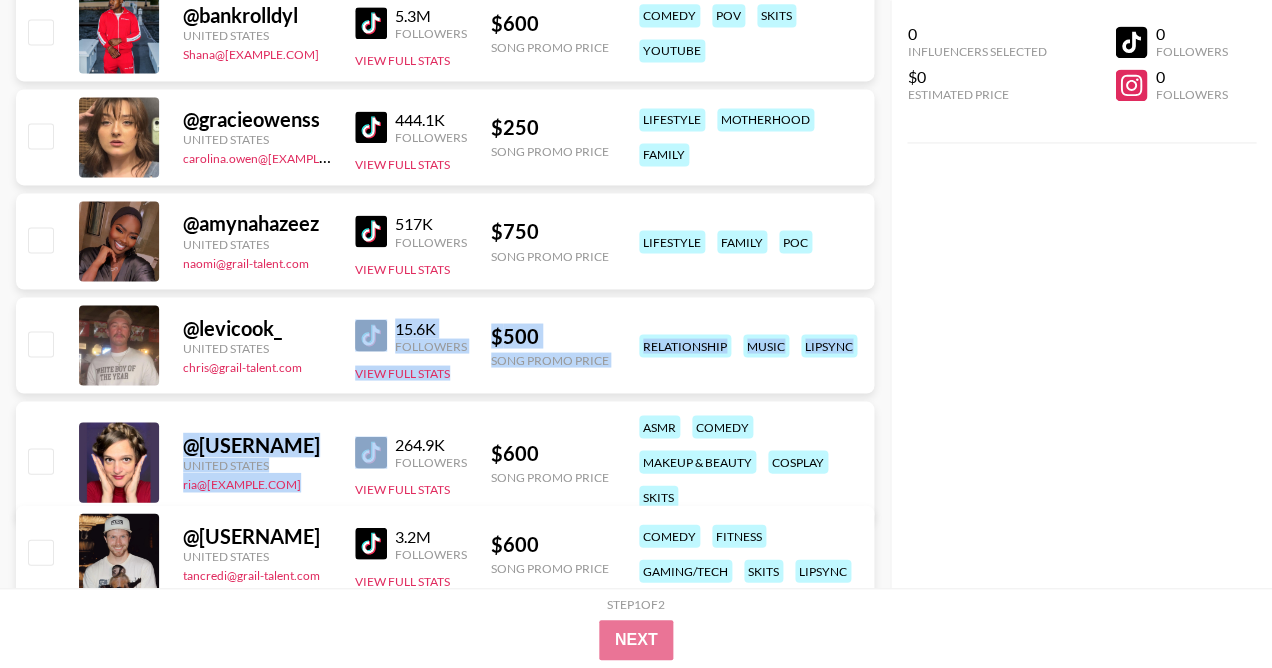 drag, startPoint x: 351, startPoint y: 332, endPoint x: 346, endPoint y: 449, distance: 117.10679 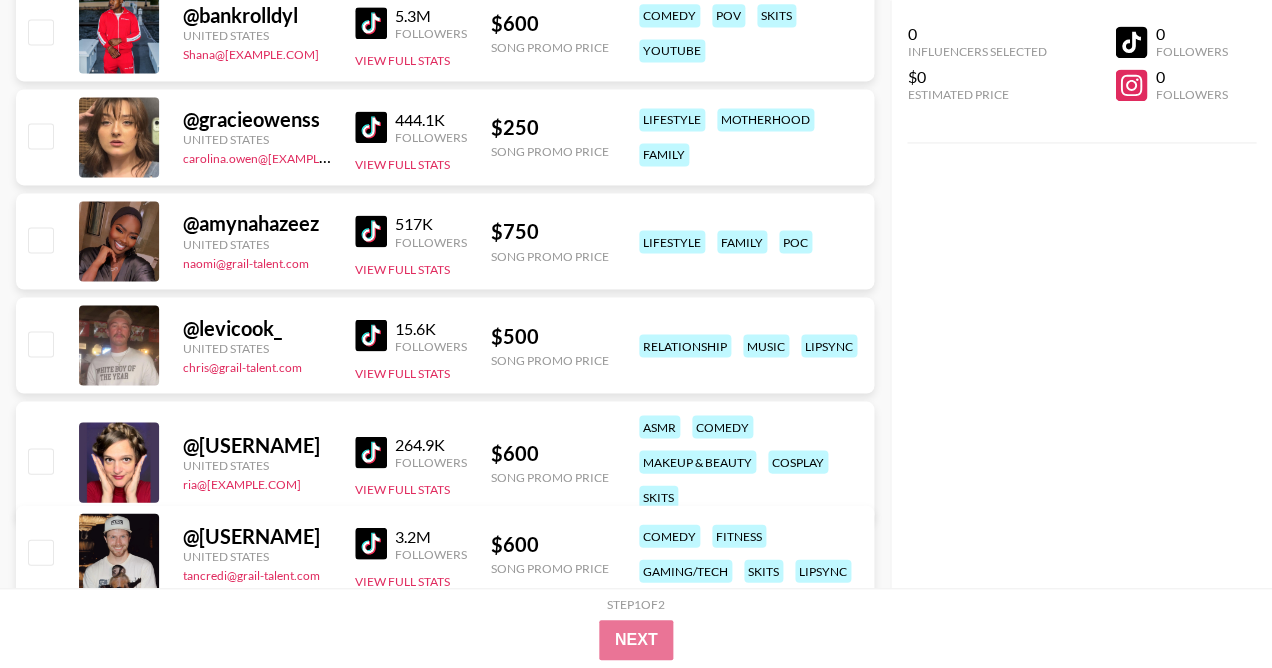 click on "0 Influencers Selected $0 Estimated Price 0 Followers 0 Followers" at bounding box center [1081, 294] 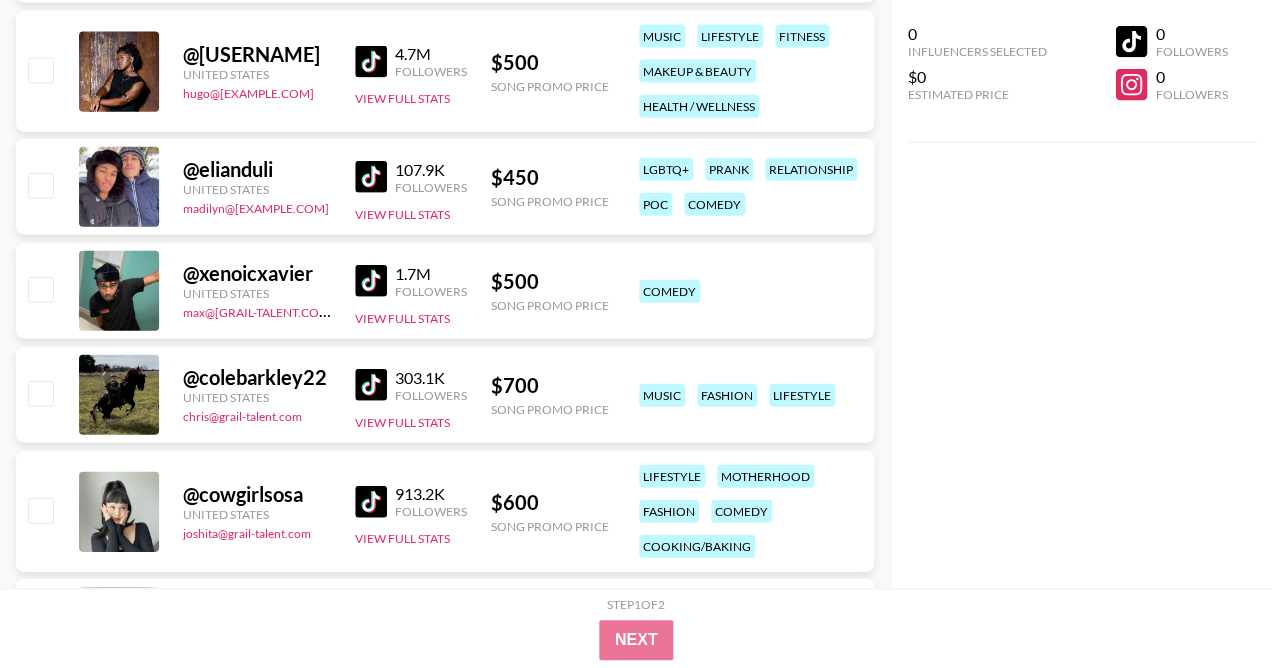 scroll, scrollTop: 2880, scrollLeft: 0, axis: vertical 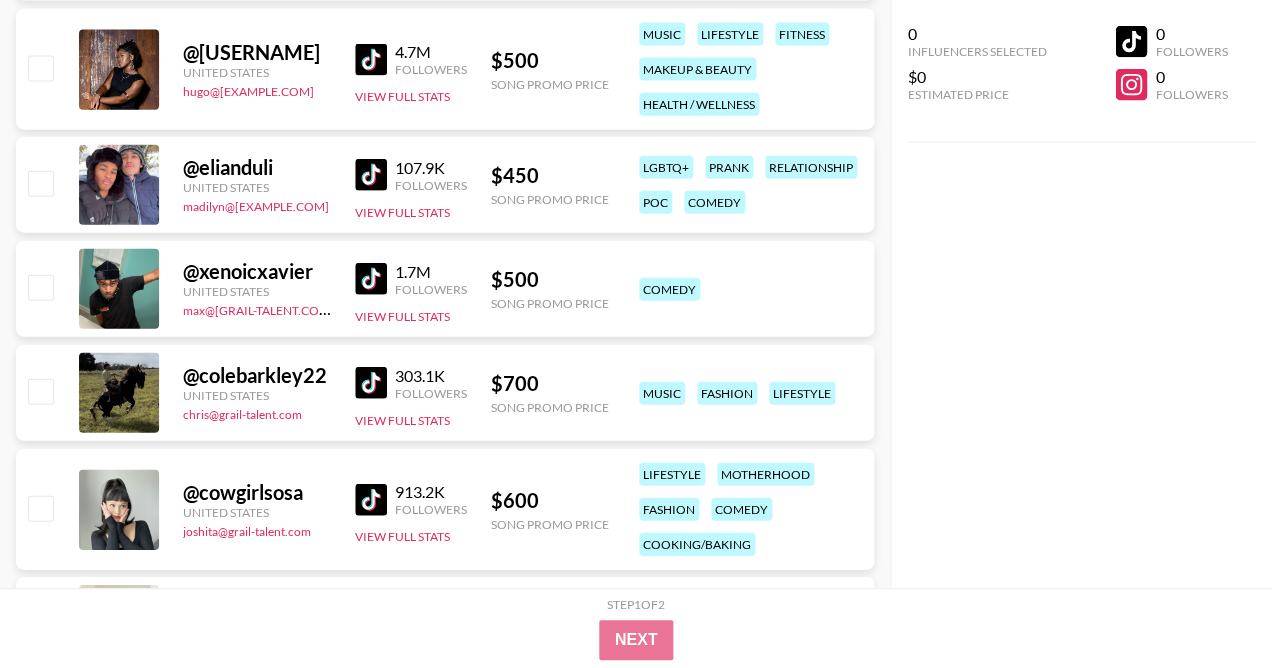 click at bounding box center (371, 279) 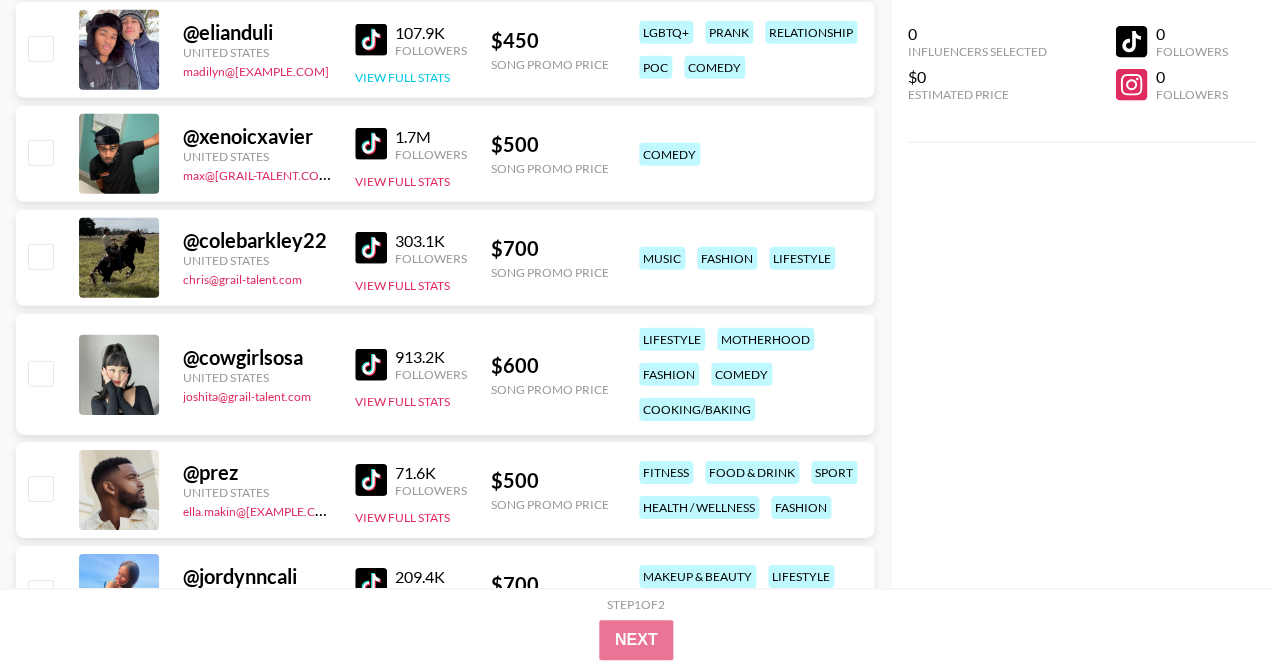 scroll, scrollTop: 3199, scrollLeft: 0, axis: vertical 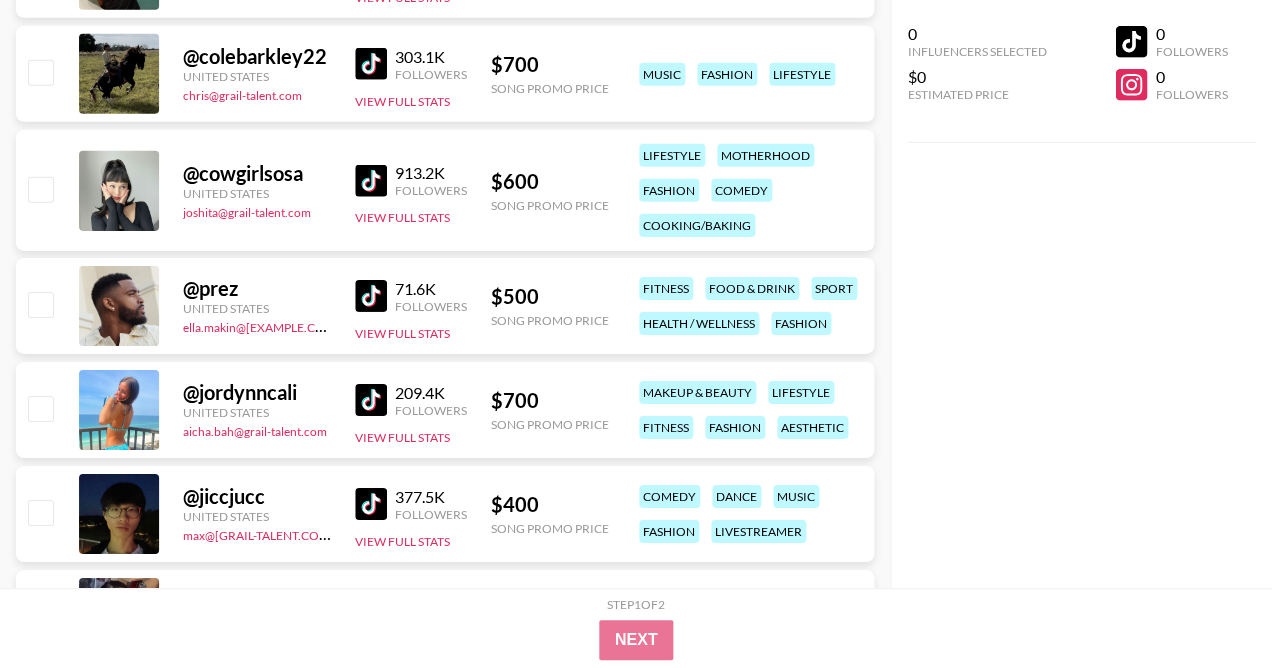 click at bounding box center (371, 64) 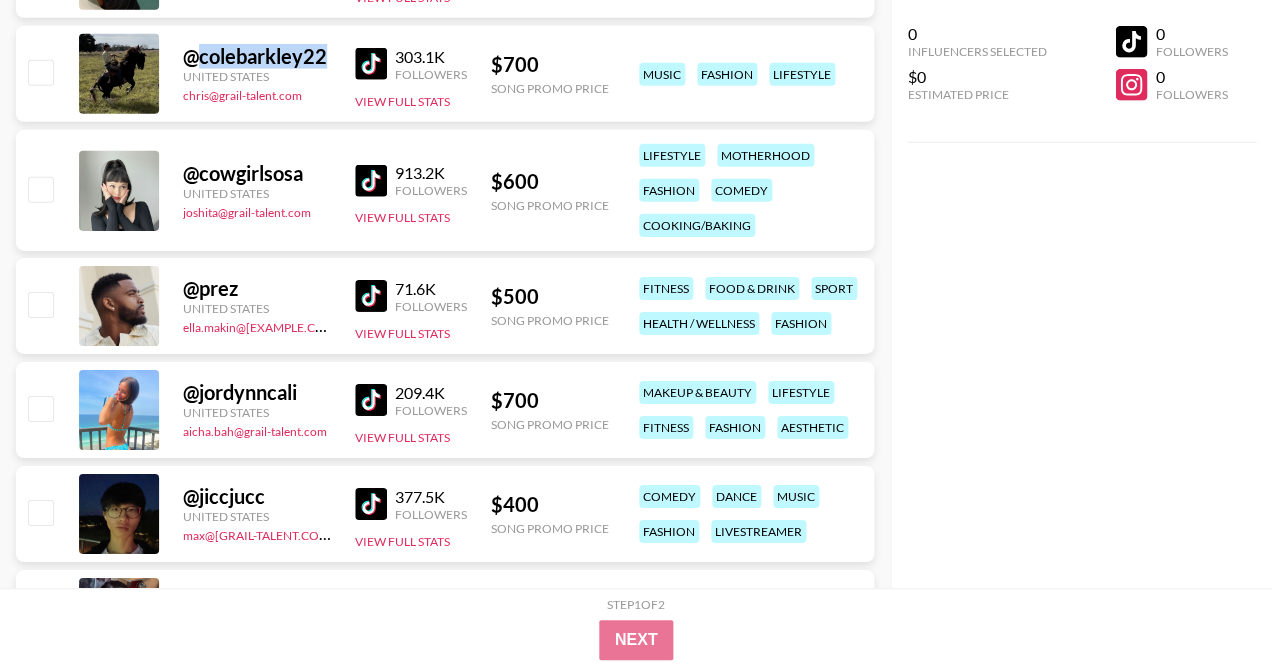 click on "@ [USERNAME]" at bounding box center (257, 56) 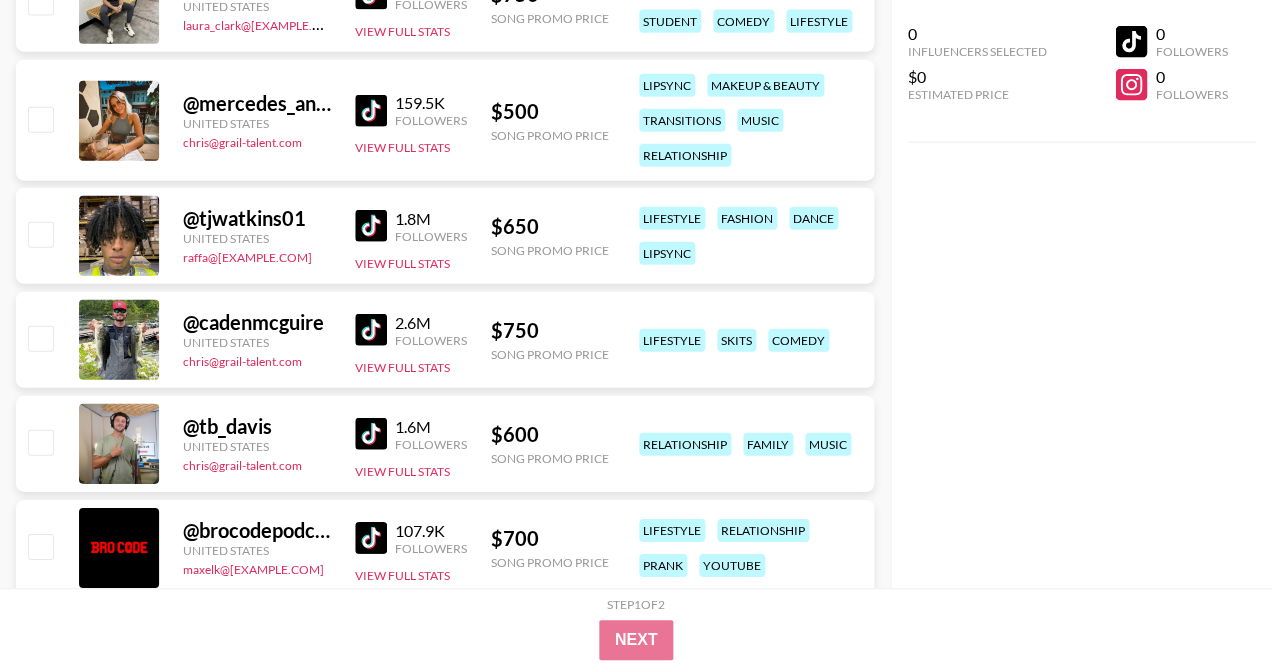 scroll, scrollTop: 4783, scrollLeft: 0, axis: vertical 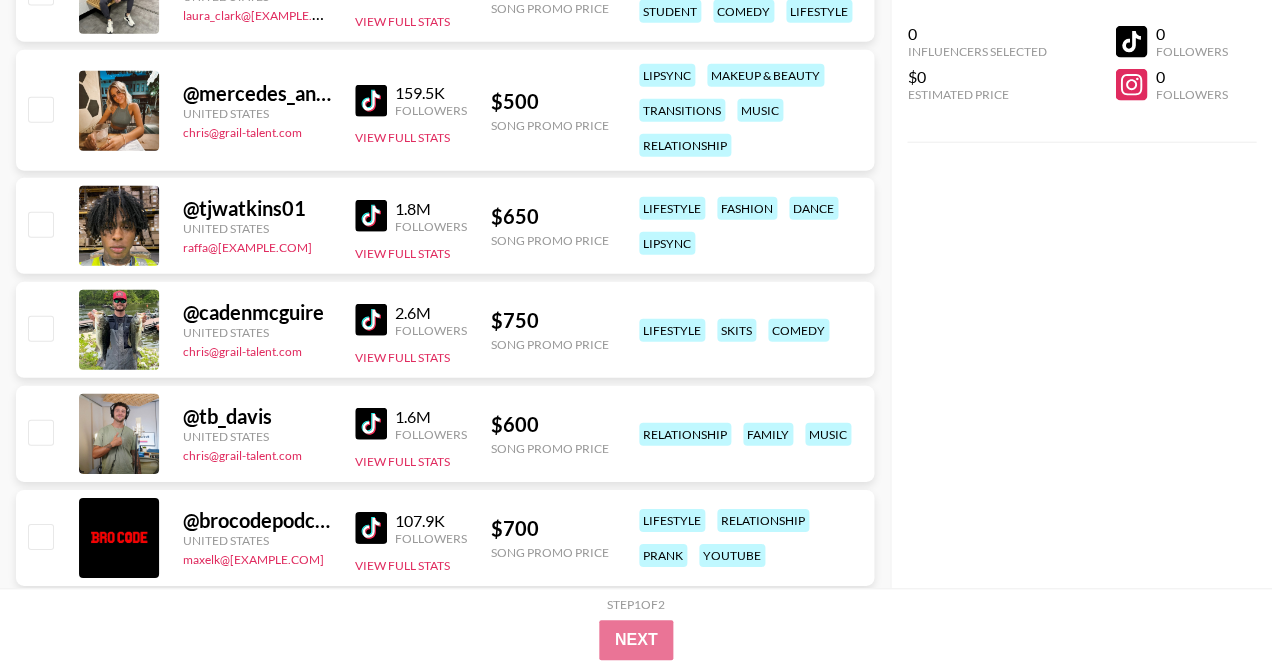 click at bounding box center [371, 320] 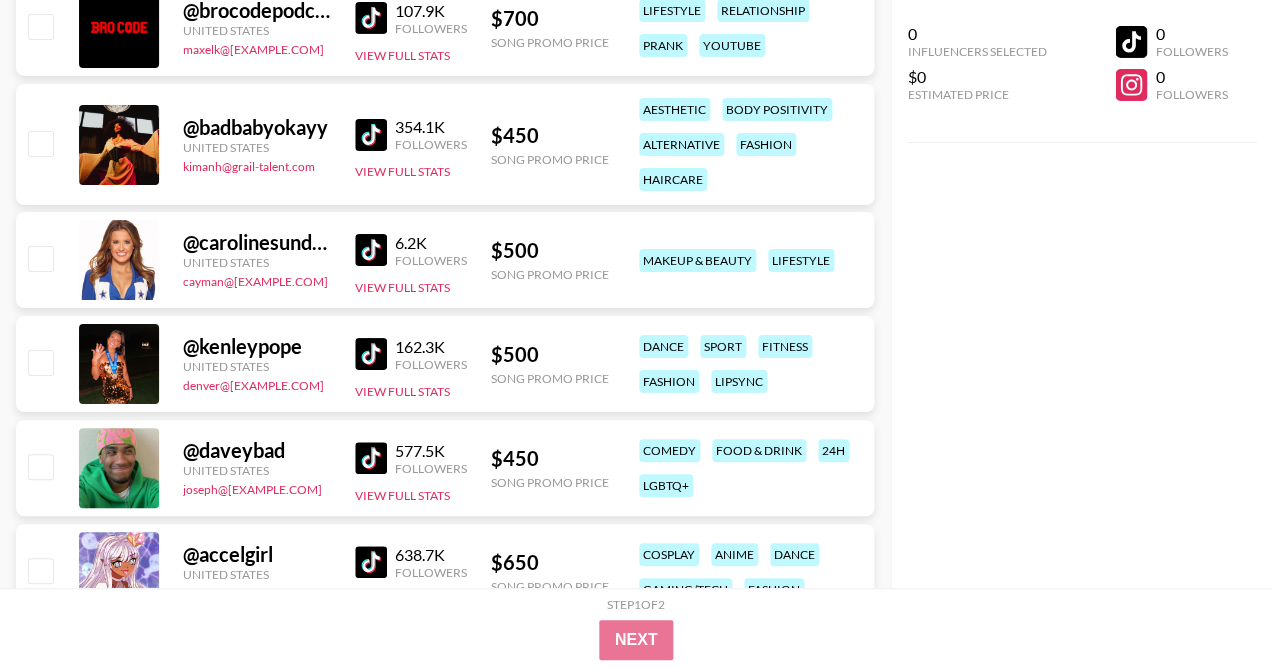 scroll, scrollTop: 5303, scrollLeft: 0, axis: vertical 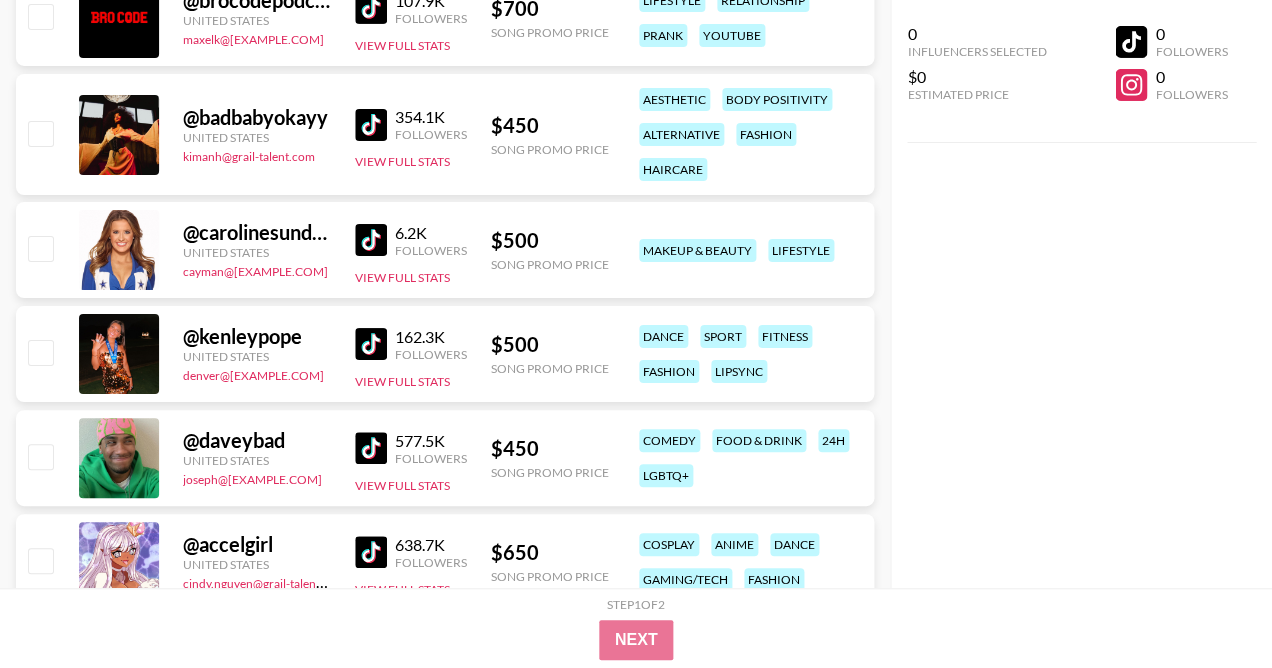 click at bounding box center (371, 240) 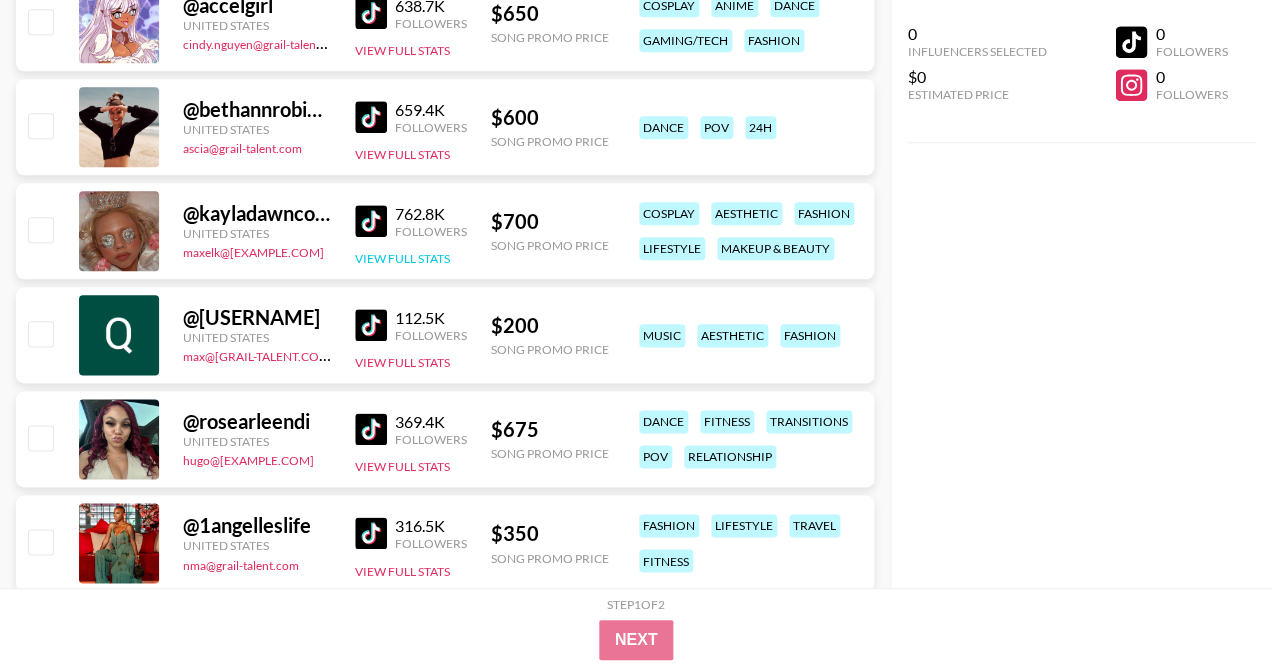 scroll, scrollTop: 5862, scrollLeft: 0, axis: vertical 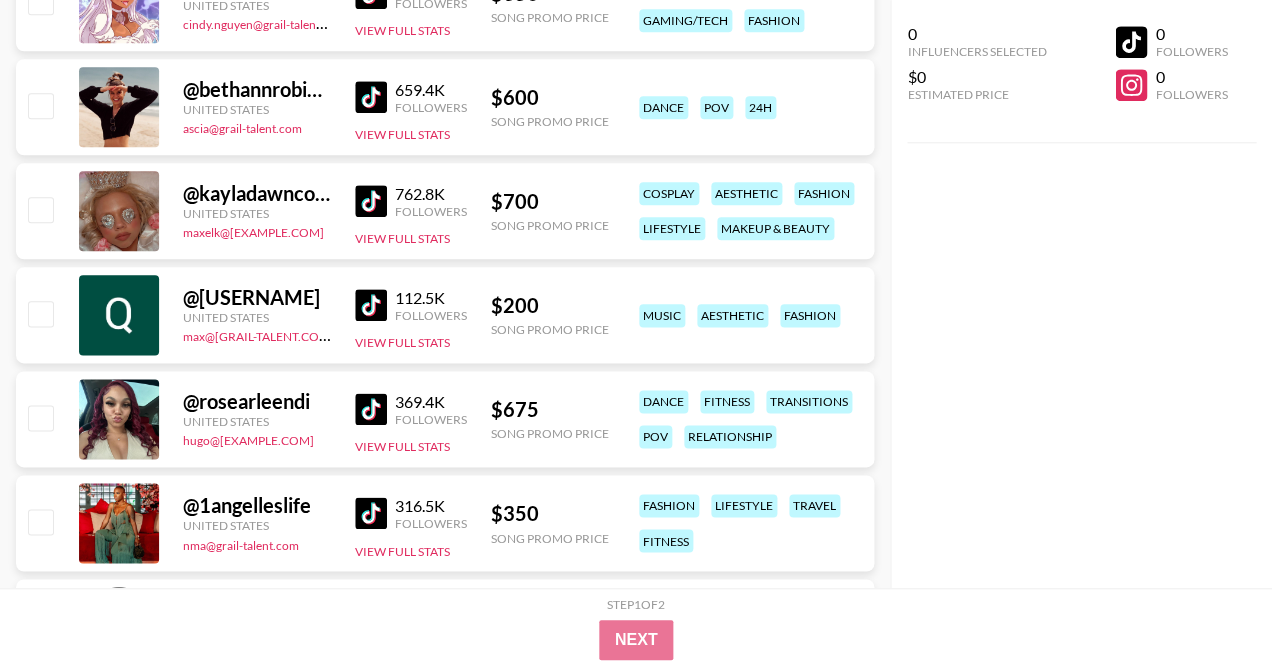 click at bounding box center (371, 201) 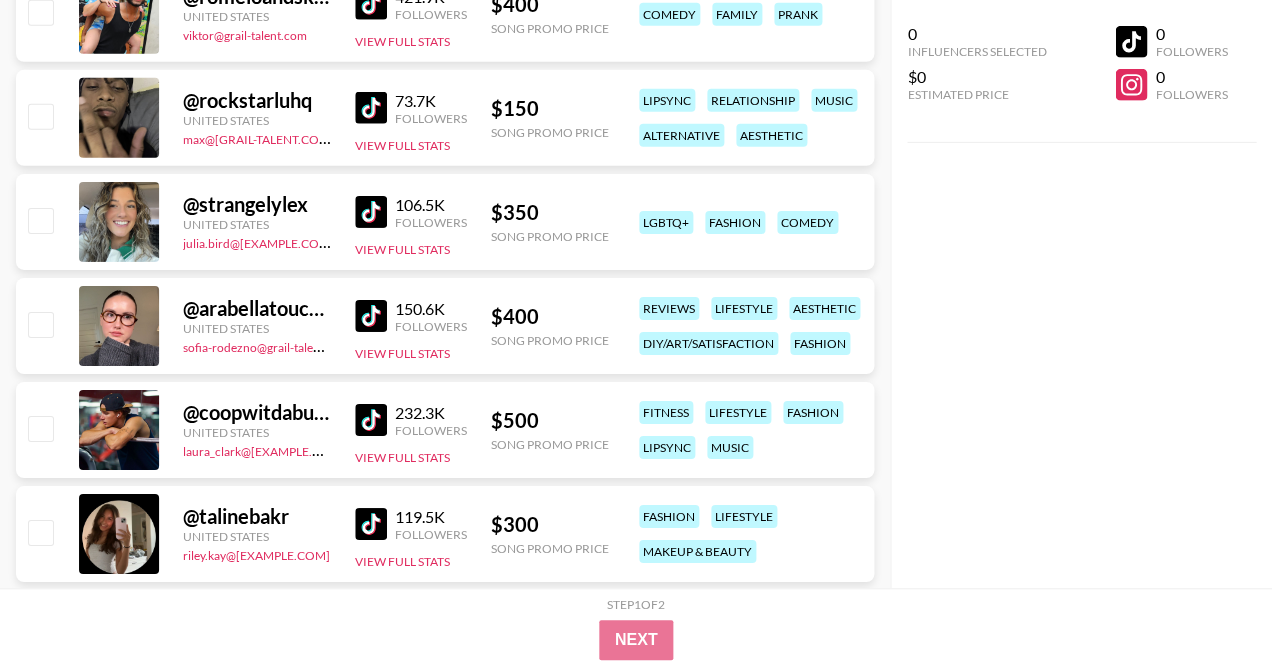 scroll, scrollTop: 7036, scrollLeft: 0, axis: vertical 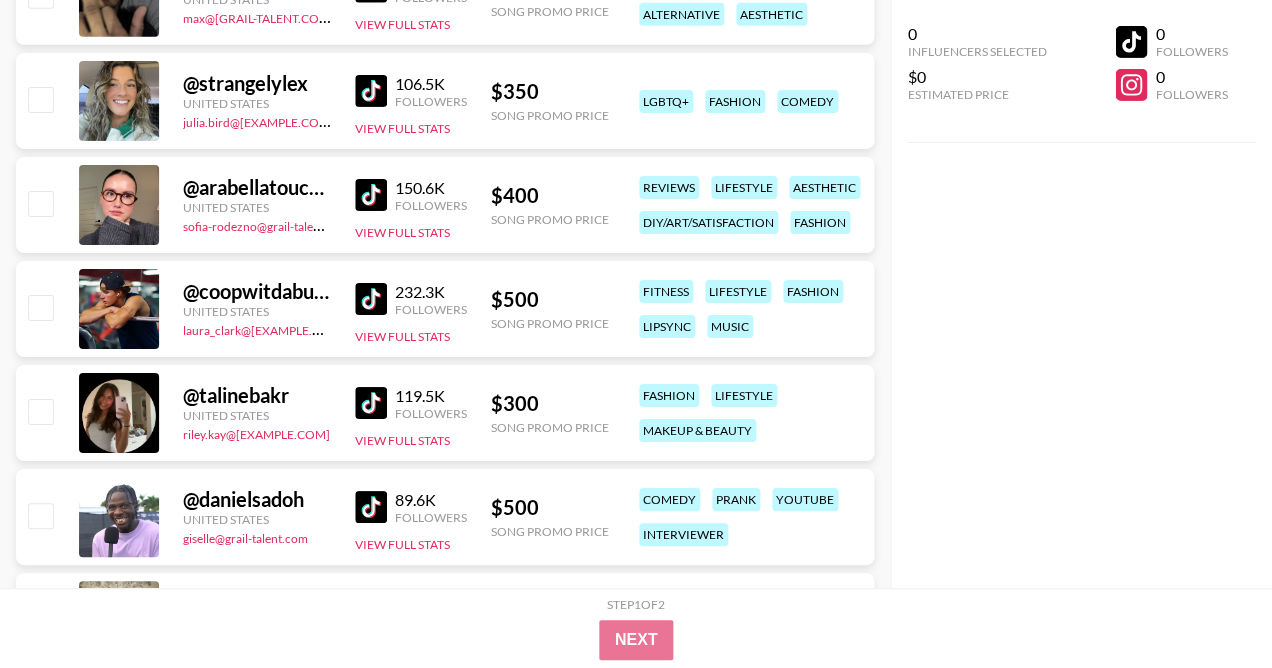 click at bounding box center (371, 299) 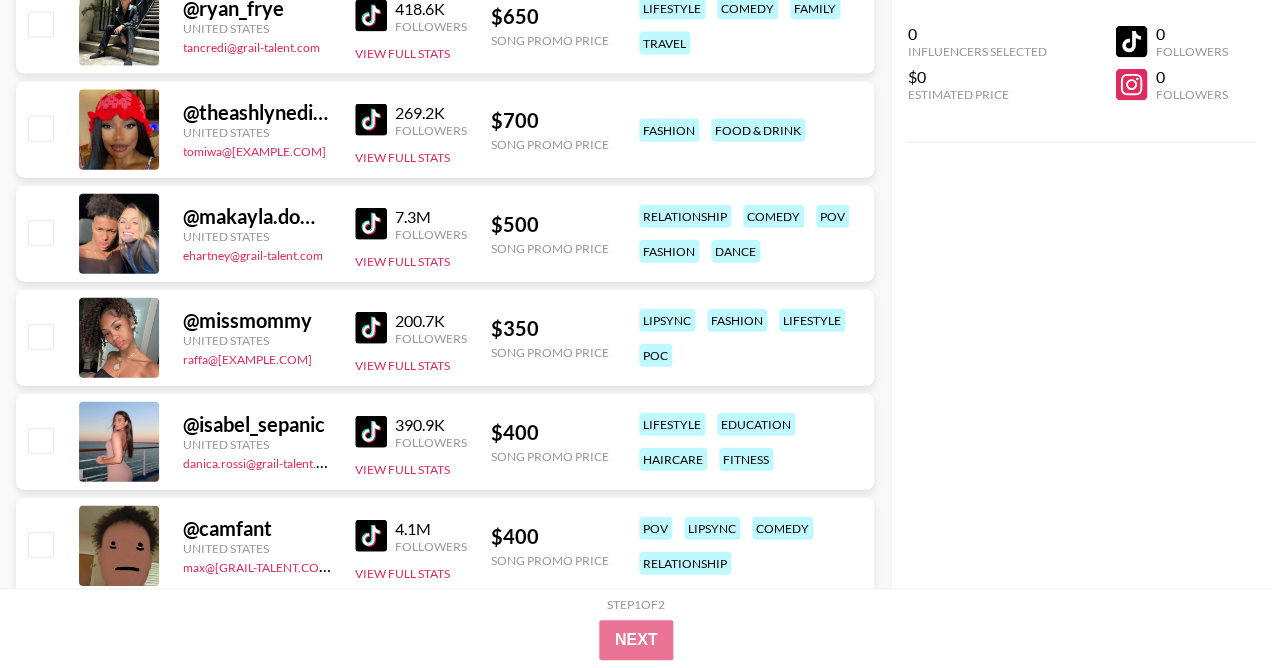 scroll, scrollTop: 8406, scrollLeft: 0, axis: vertical 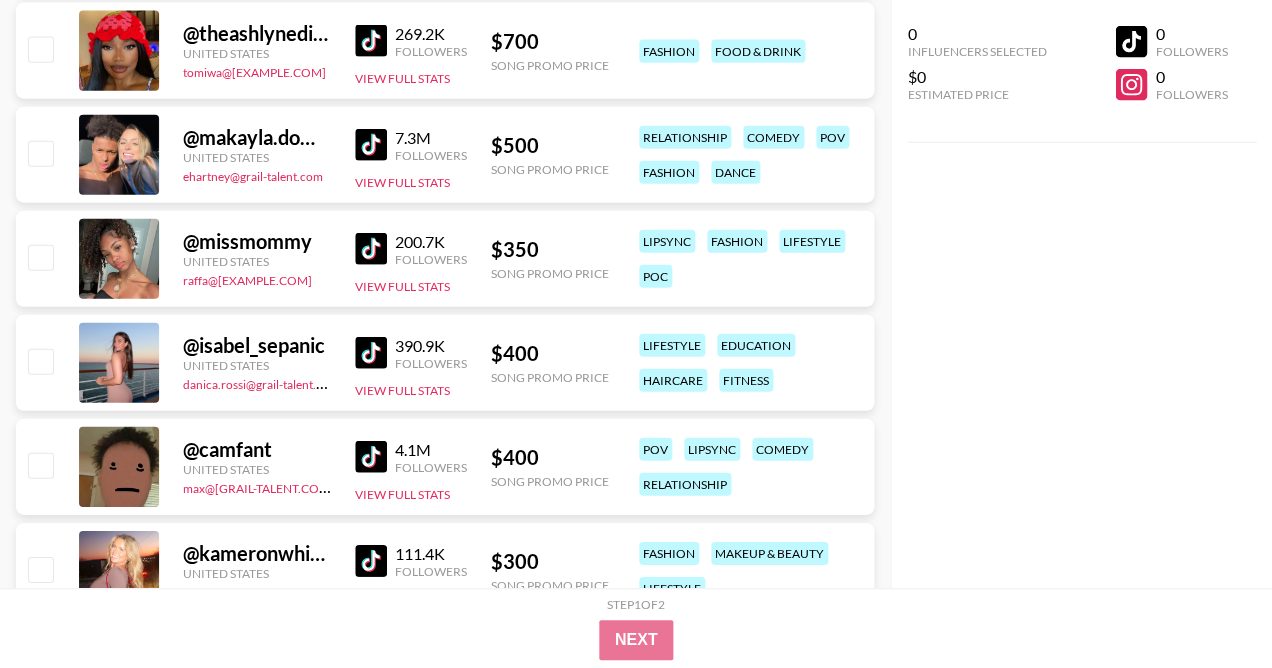 click at bounding box center (371, 249) 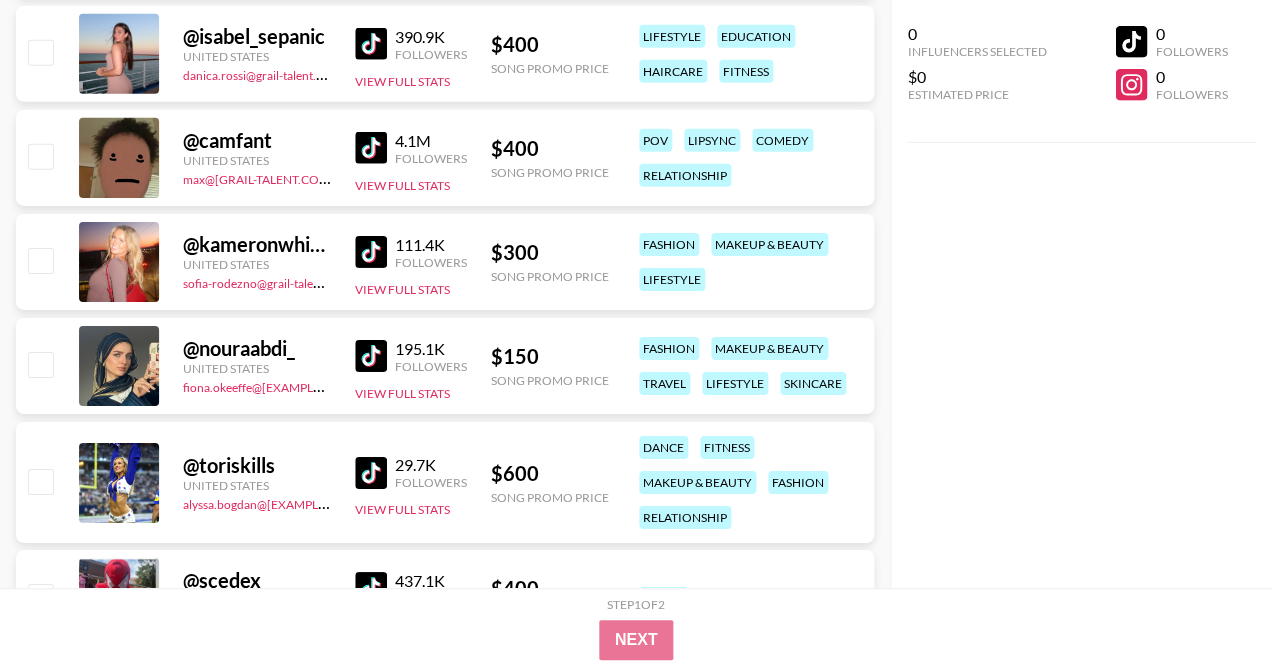scroll, scrollTop: 8782, scrollLeft: 0, axis: vertical 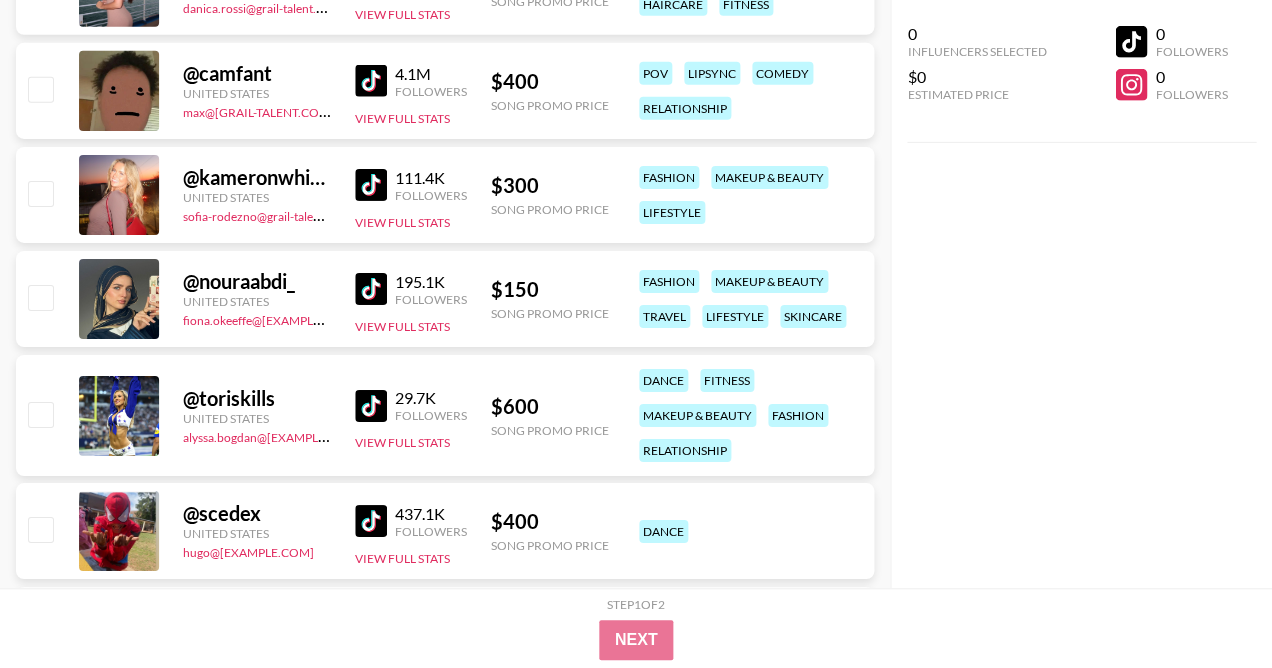 click at bounding box center [371, 406] 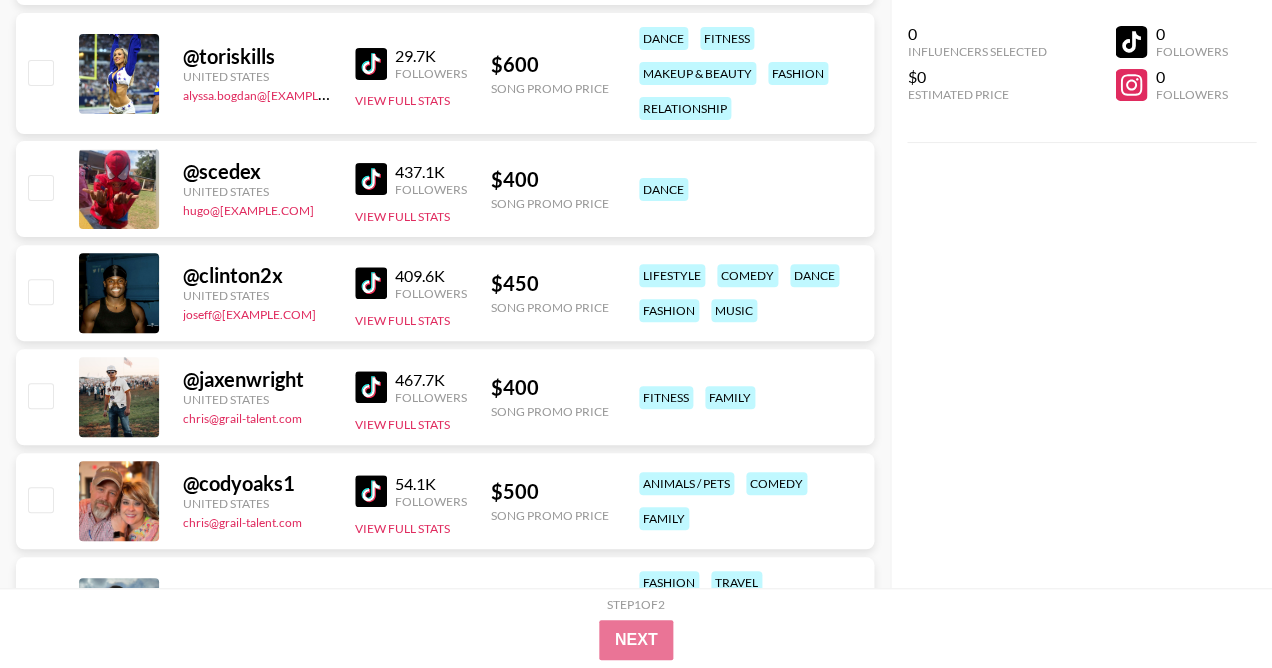 scroll, scrollTop: 9125, scrollLeft: 0, axis: vertical 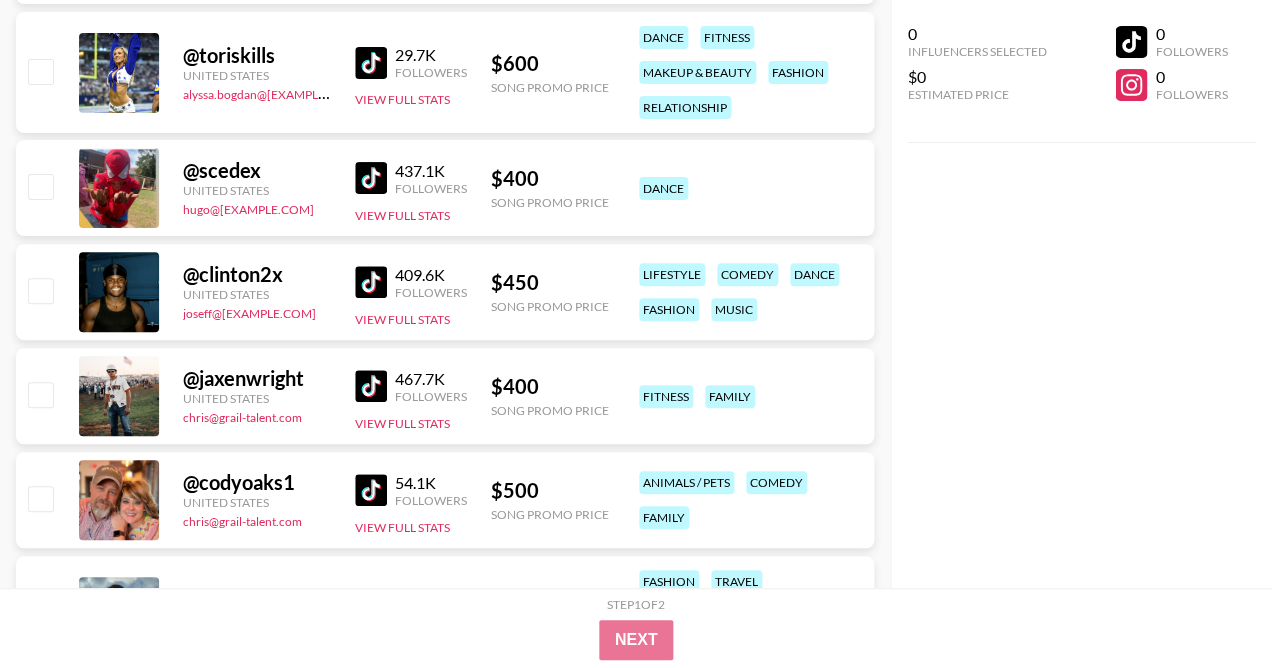 click at bounding box center (371, 282) 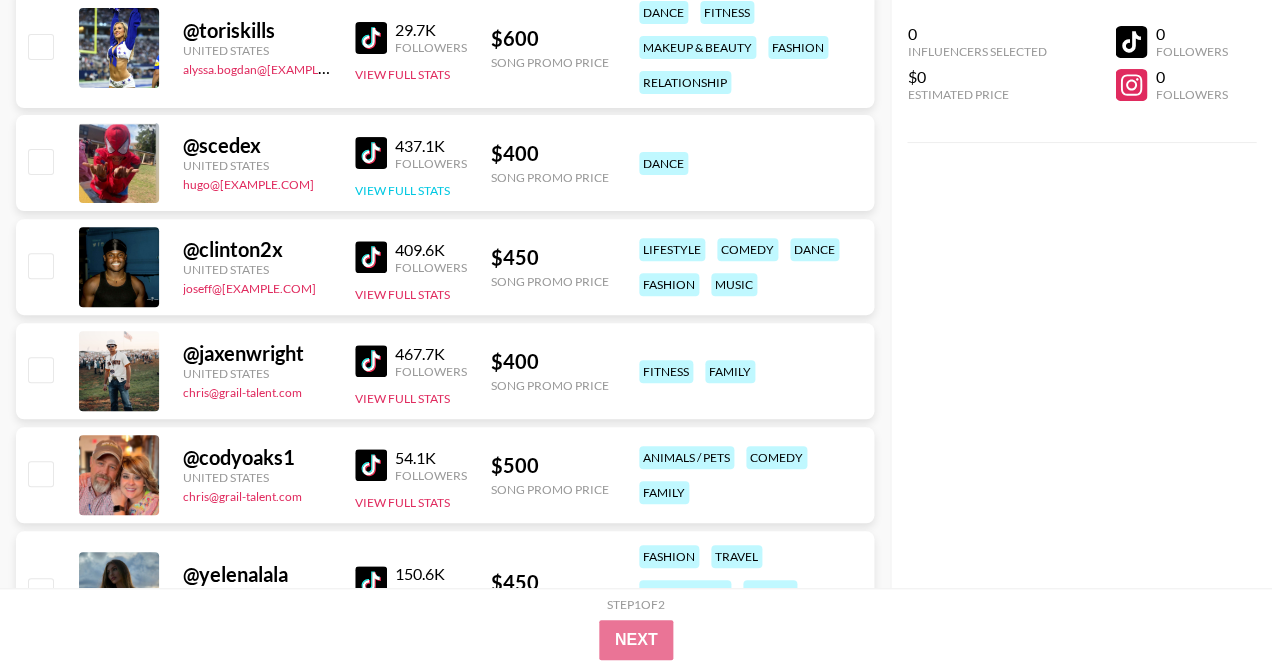 scroll, scrollTop: 9189, scrollLeft: 0, axis: vertical 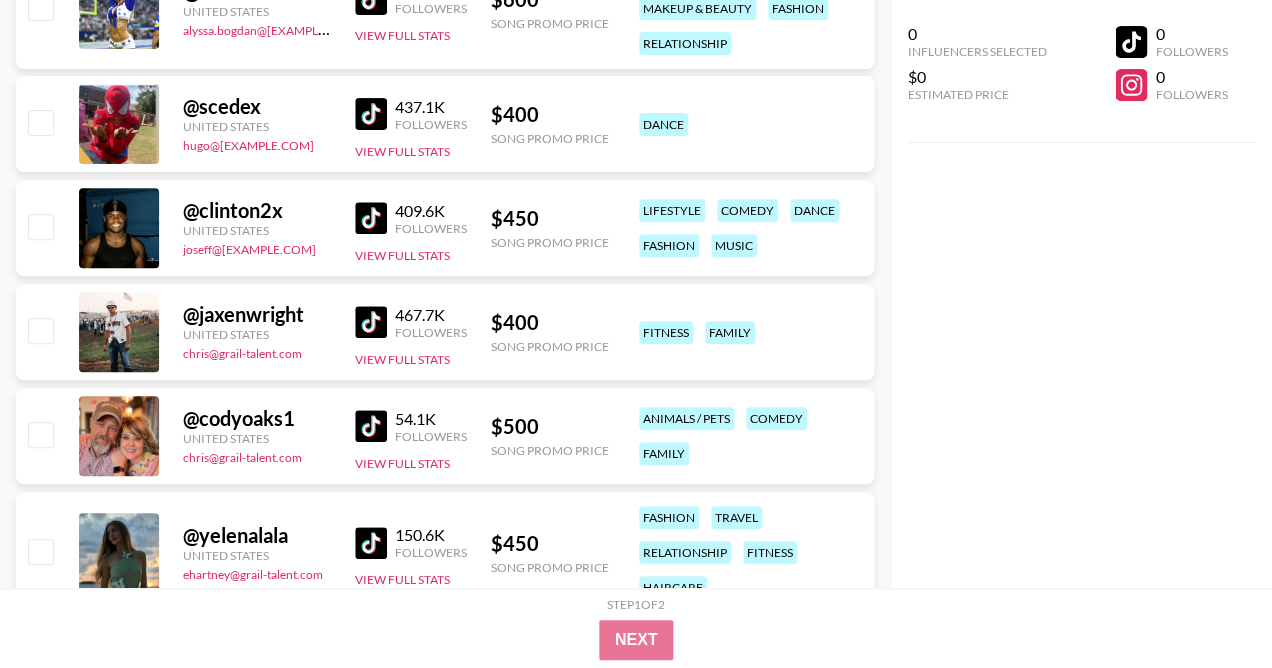 click at bounding box center [371, 322] 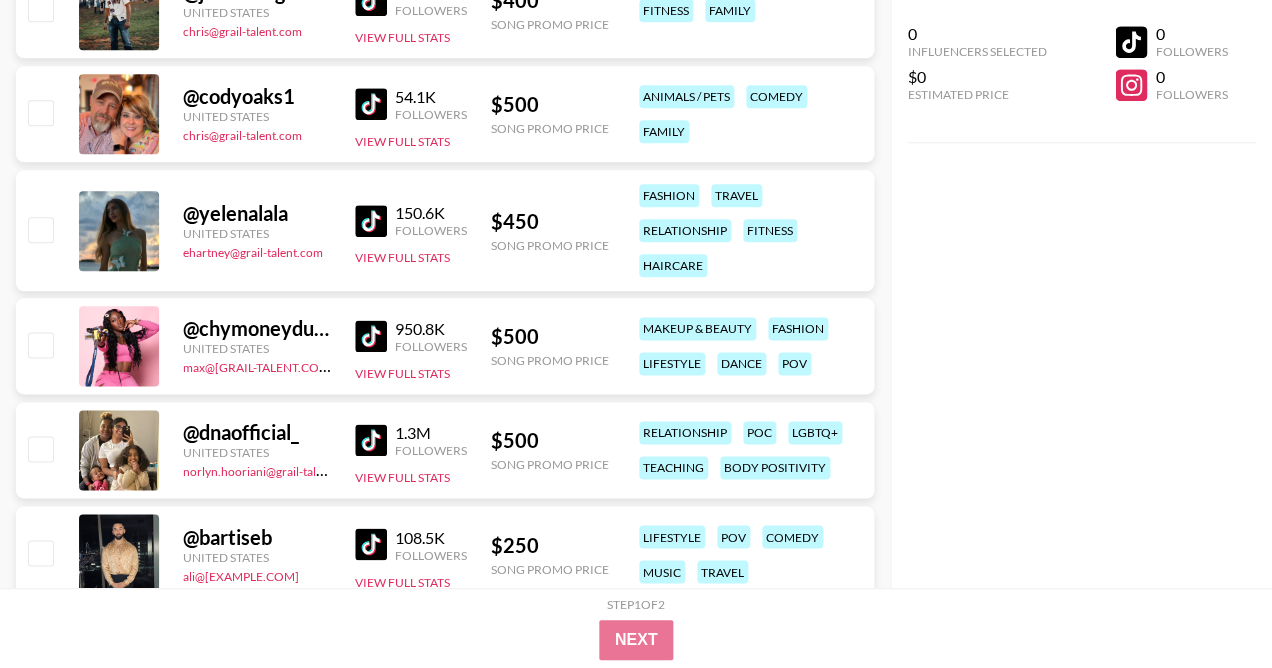 scroll, scrollTop: 9578, scrollLeft: 0, axis: vertical 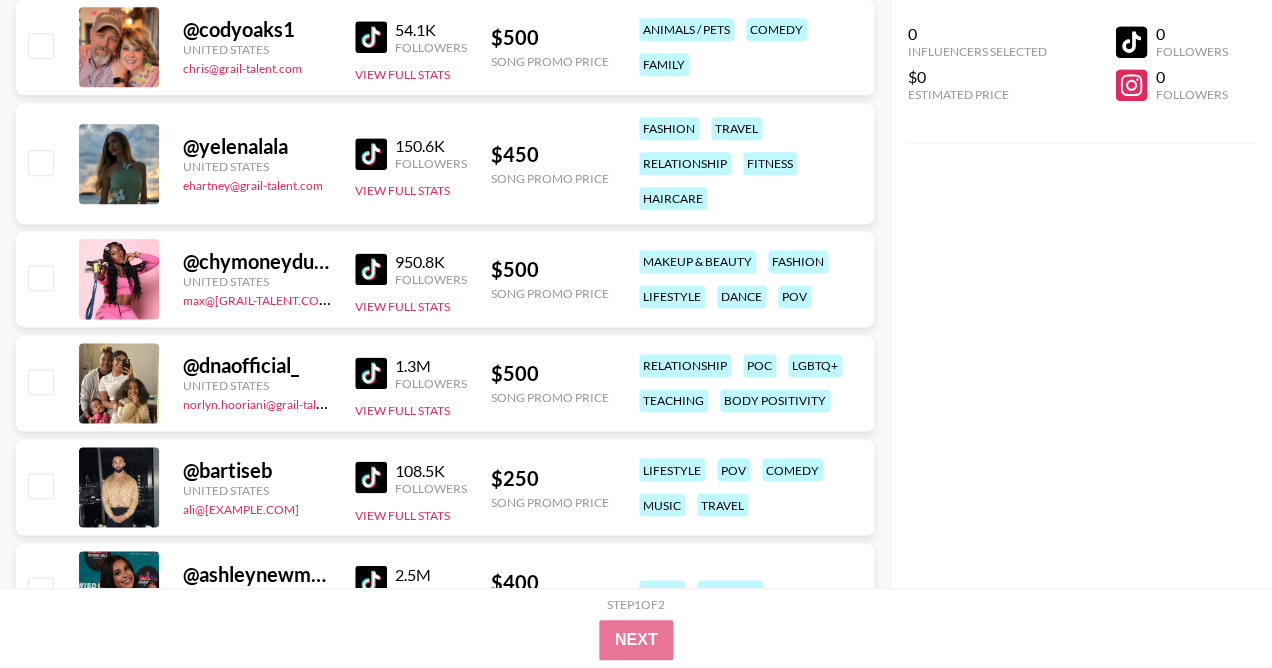 click at bounding box center [371, 269] 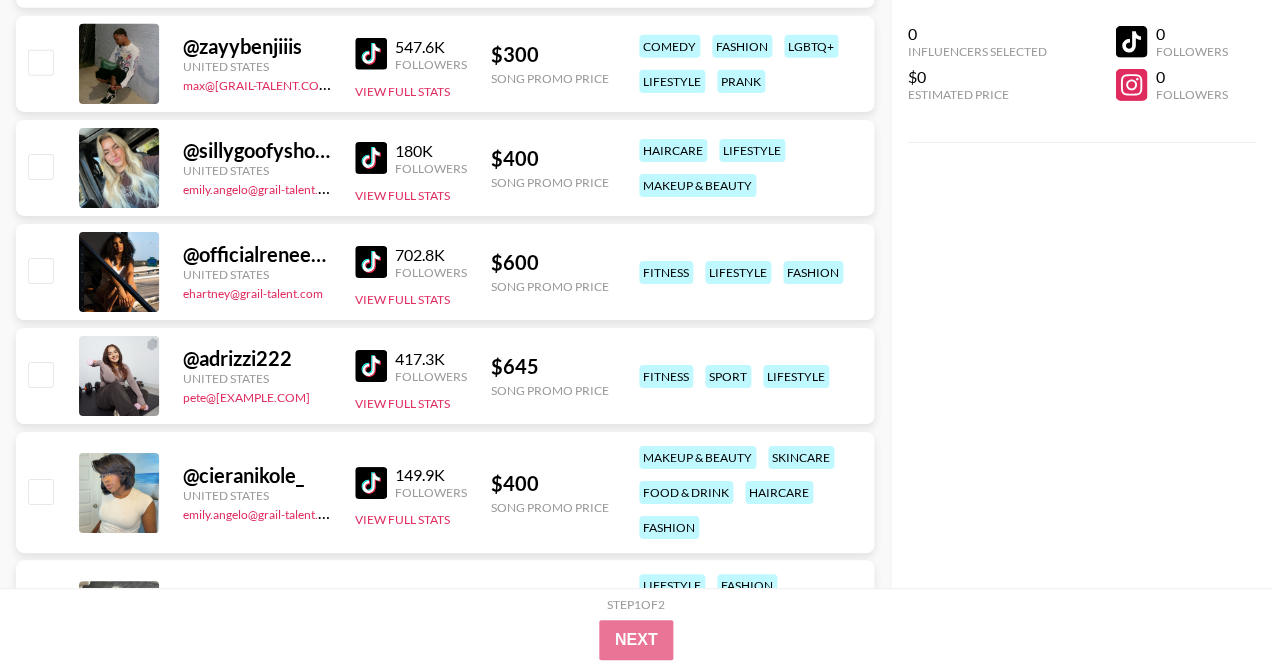 scroll, scrollTop: 10704, scrollLeft: 0, axis: vertical 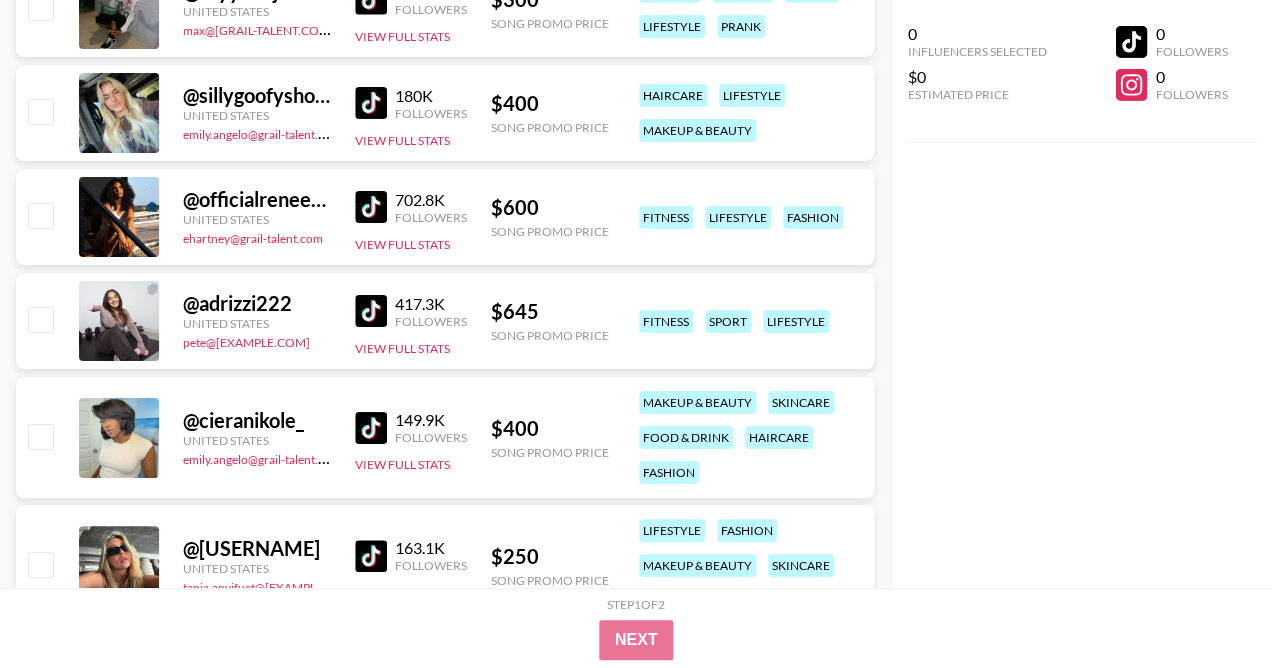 click at bounding box center (371, 207) 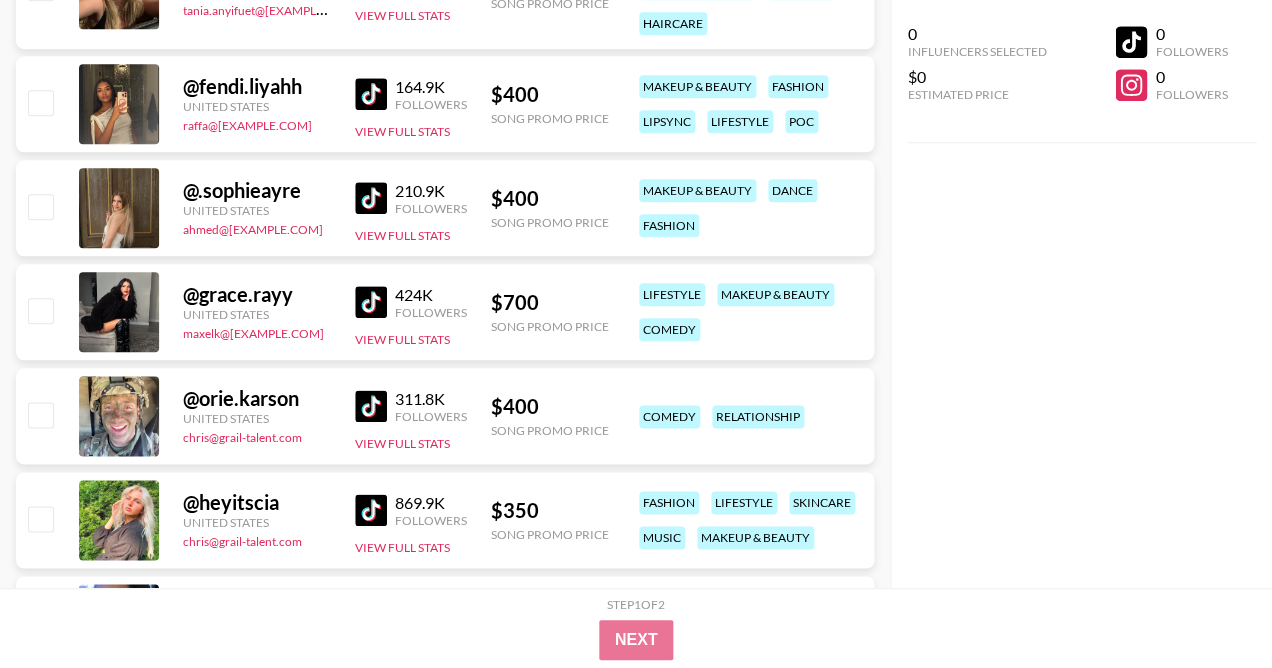 scroll, scrollTop: 11366, scrollLeft: 0, axis: vertical 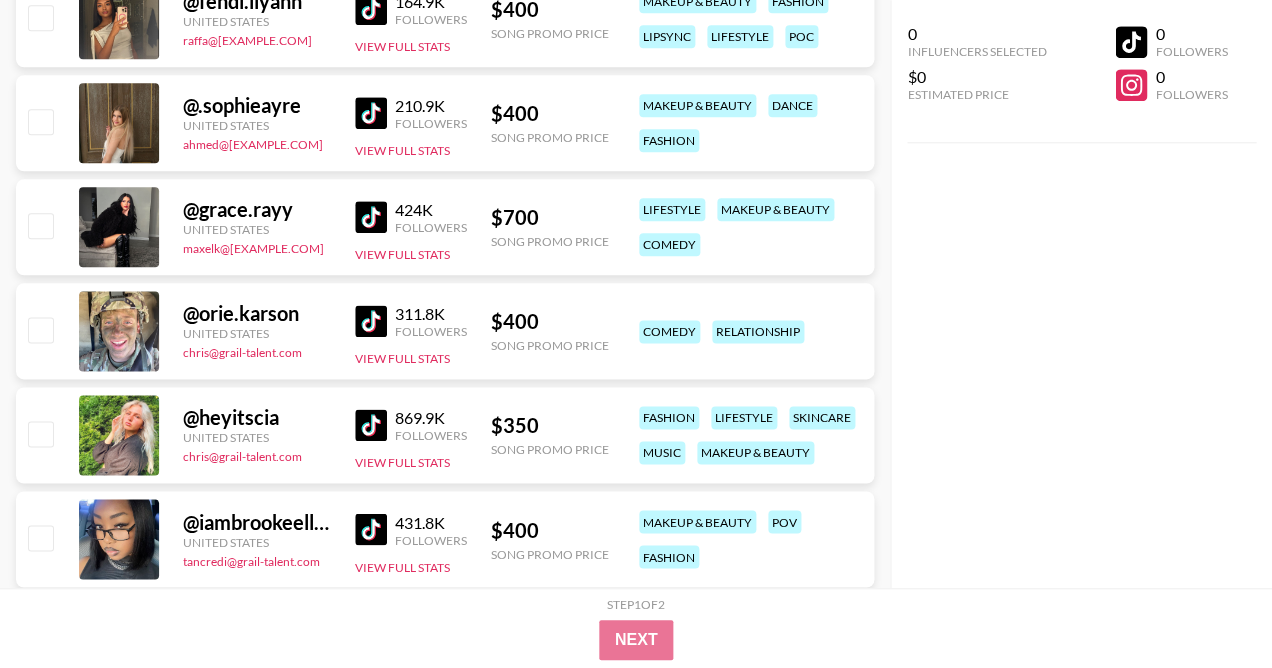 click at bounding box center [371, 321] 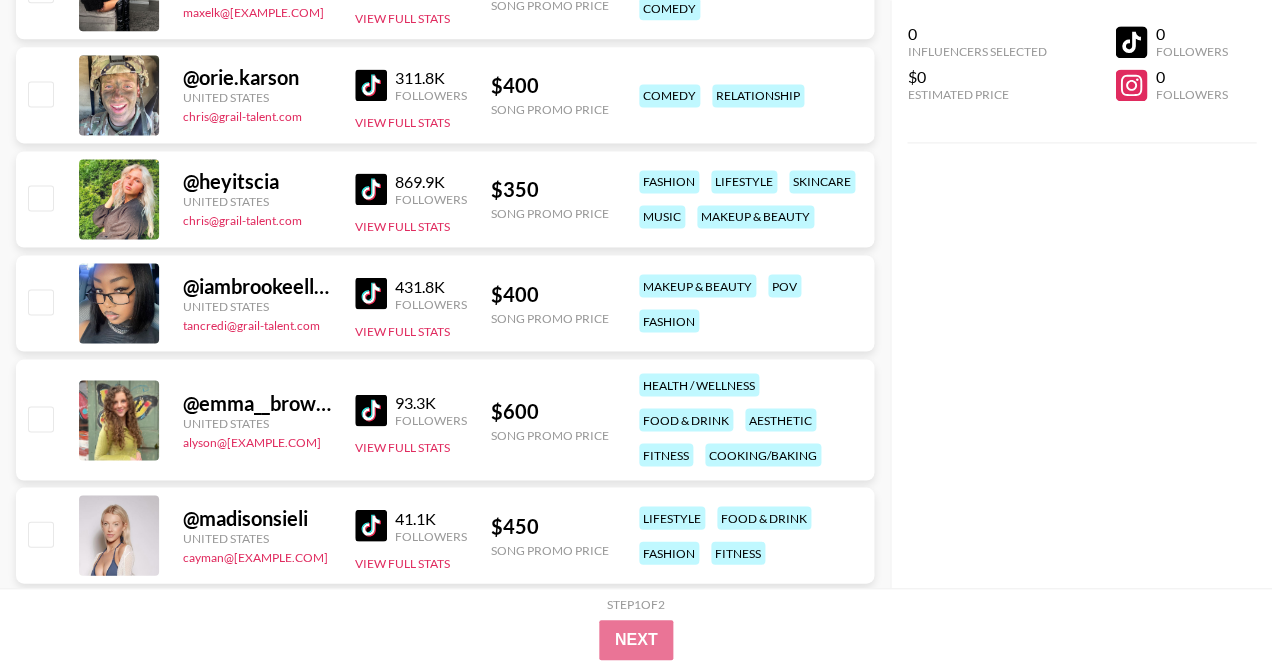 click at bounding box center [371, 189] 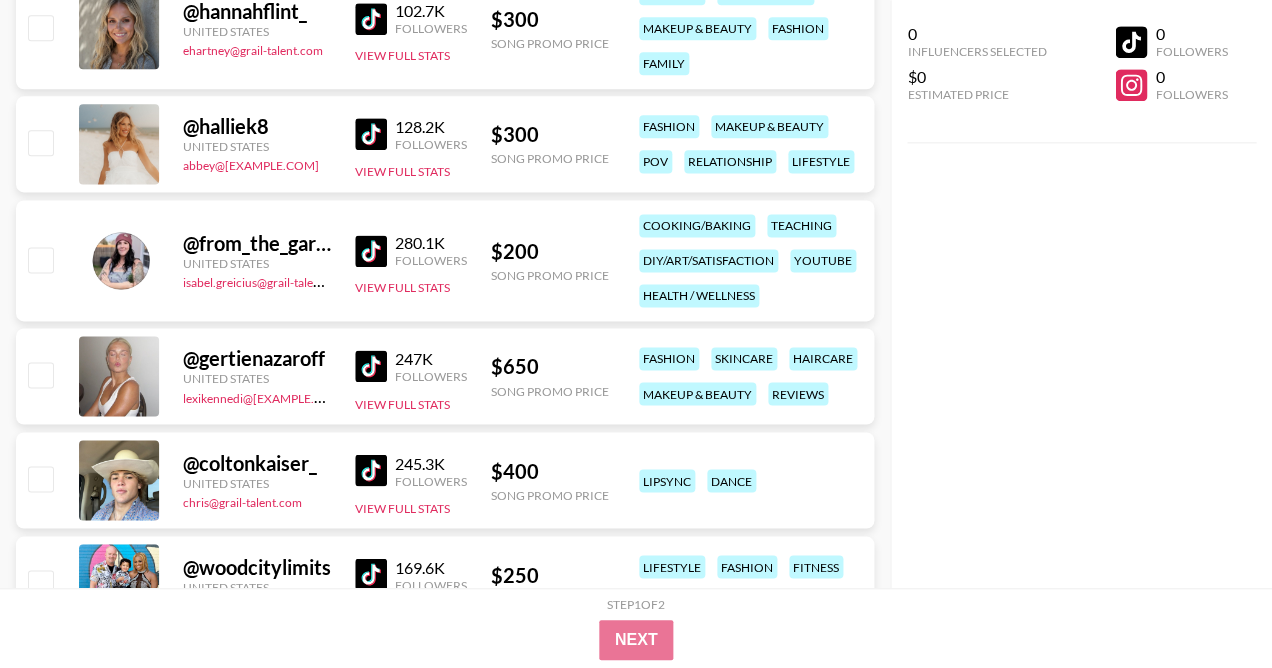 scroll, scrollTop: 13428, scrollLeft: 0, axis: vertical 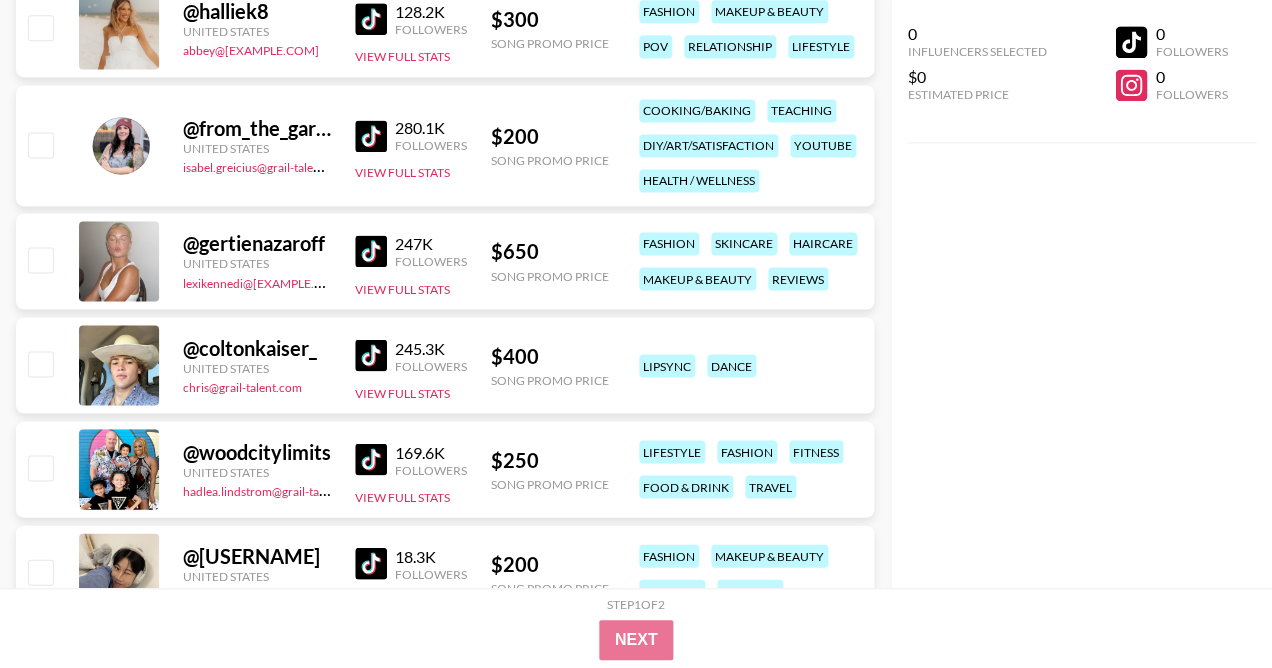 click at bounding box center (371, 355) 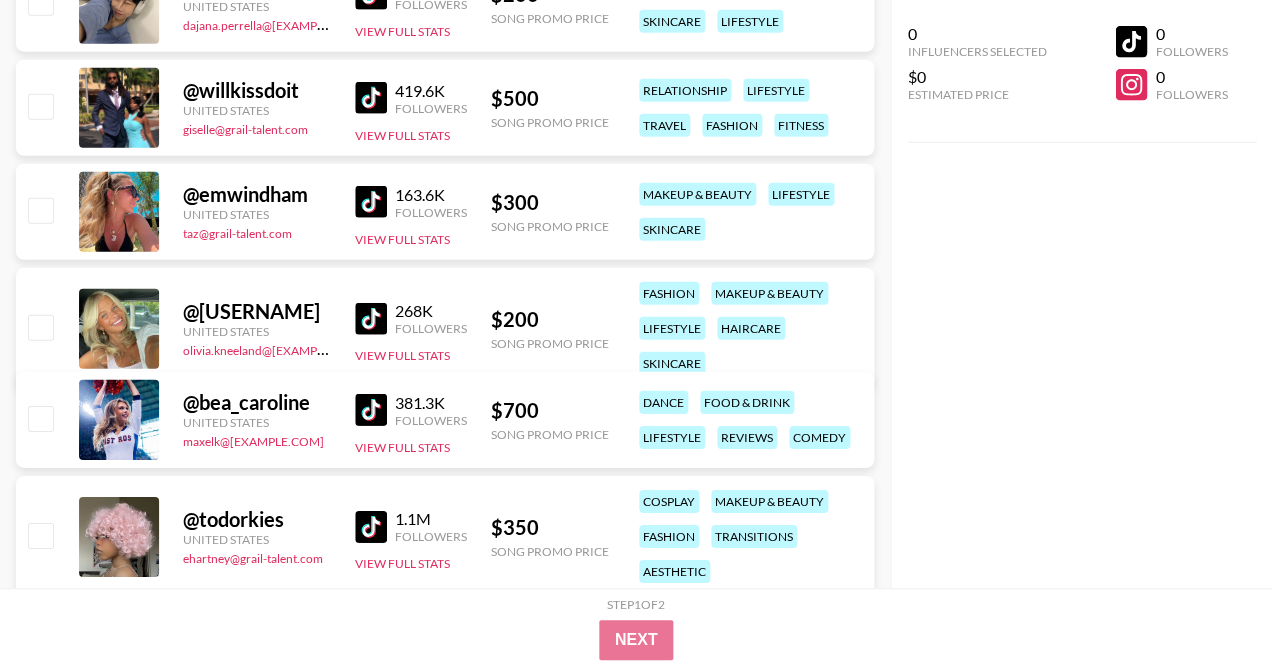 scroll, scrollTop: 14000, scrollLeft: 0, axis: vertical 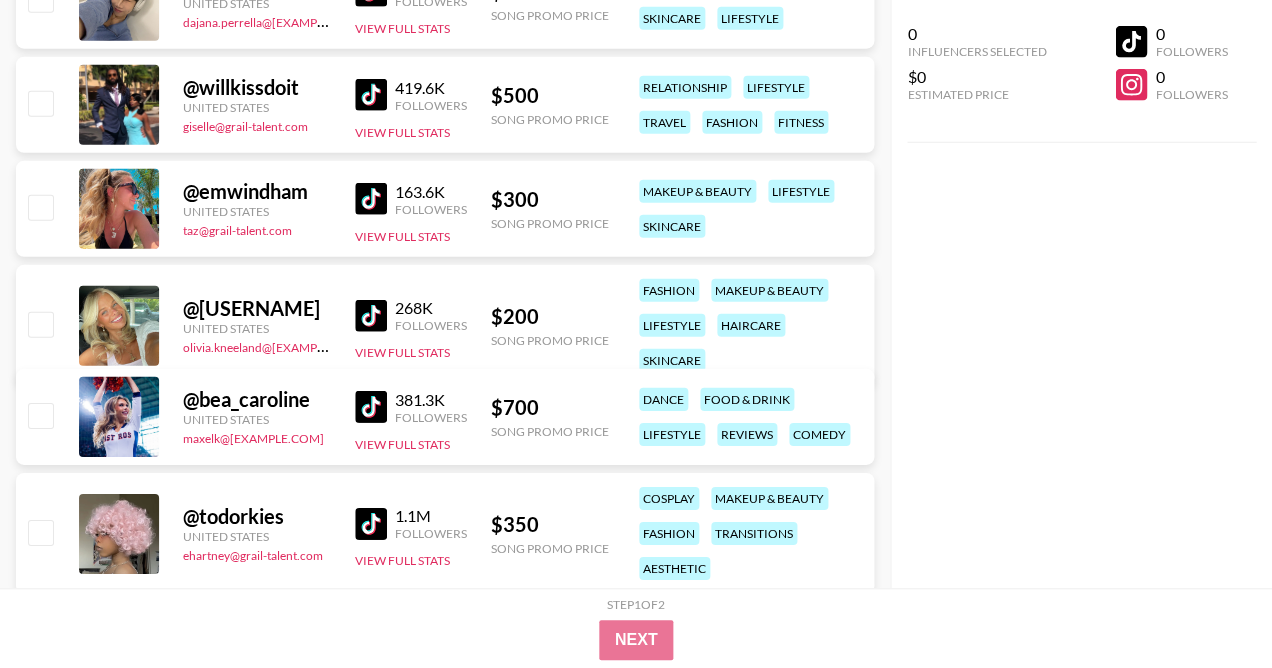 click at bounding box center (371, 407) 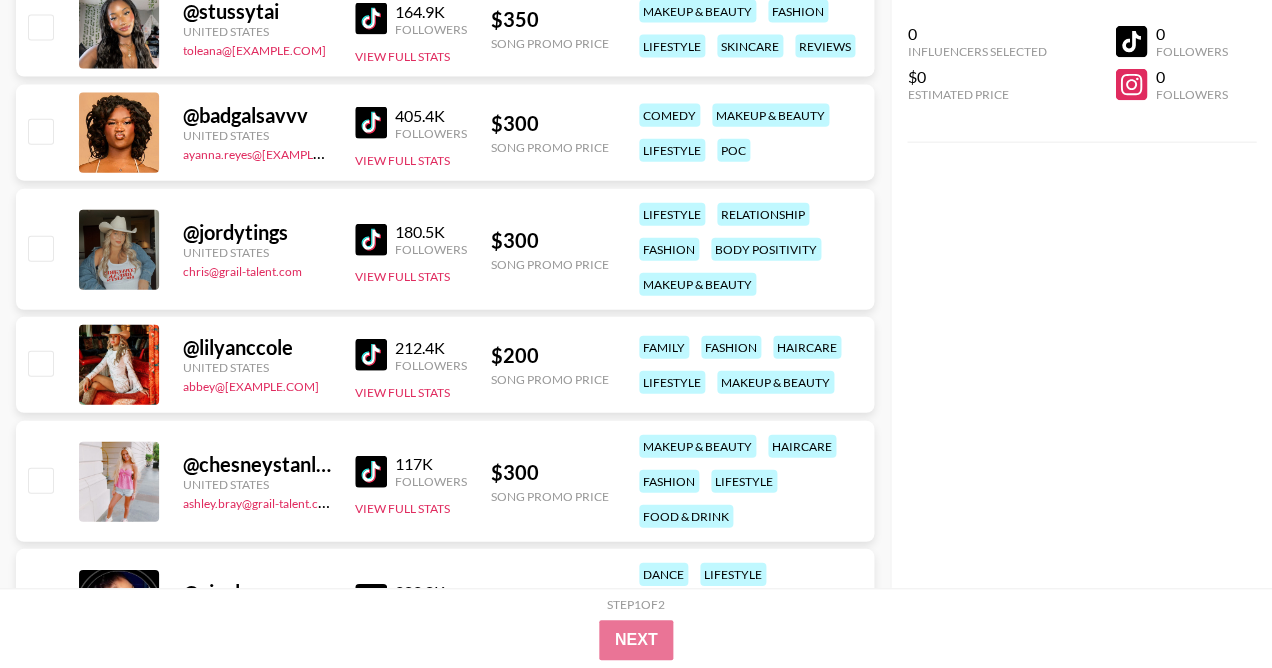 scroll, scrollTop: 15847, scrollLeft: 0, axis: vertical 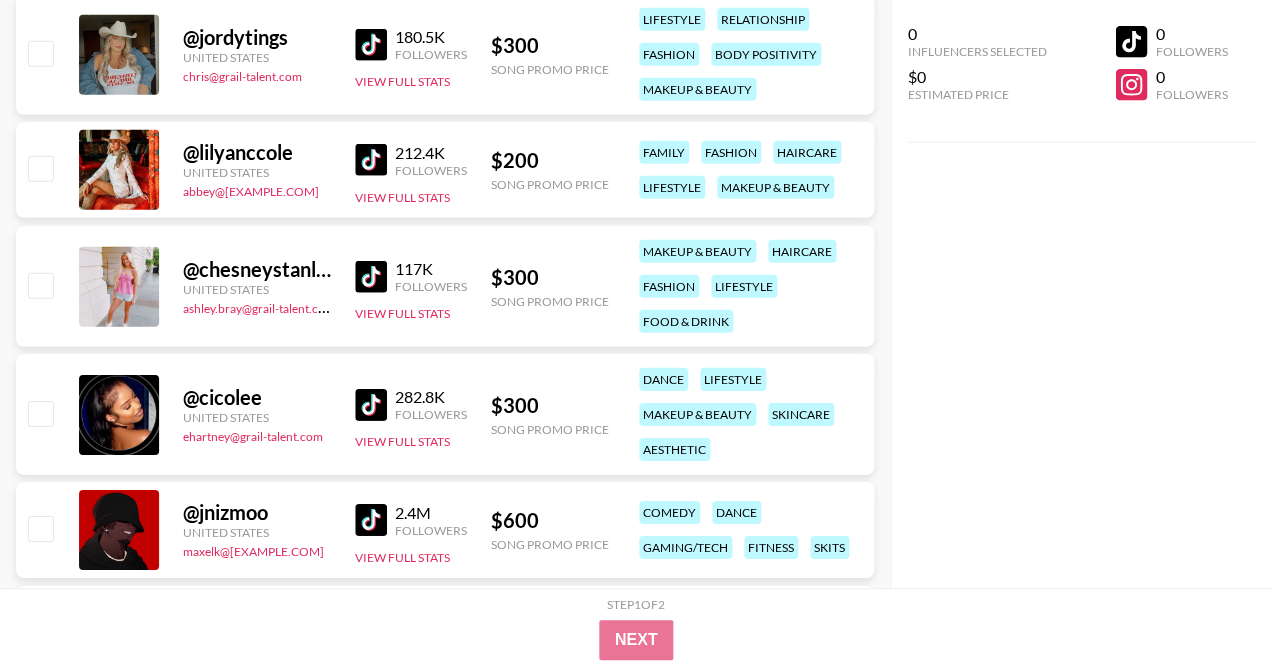 click at bounding box center [371, 160] 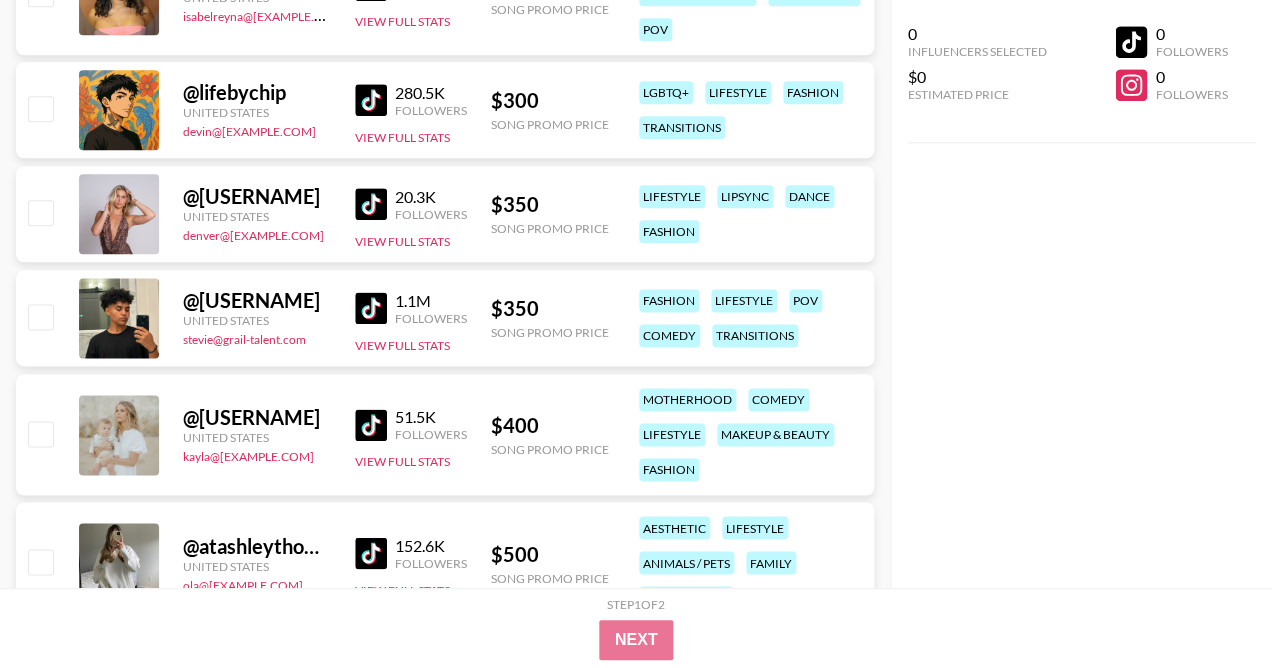 scroll, scrollTop: 16873, scrollLeft: 0, axis: vertical 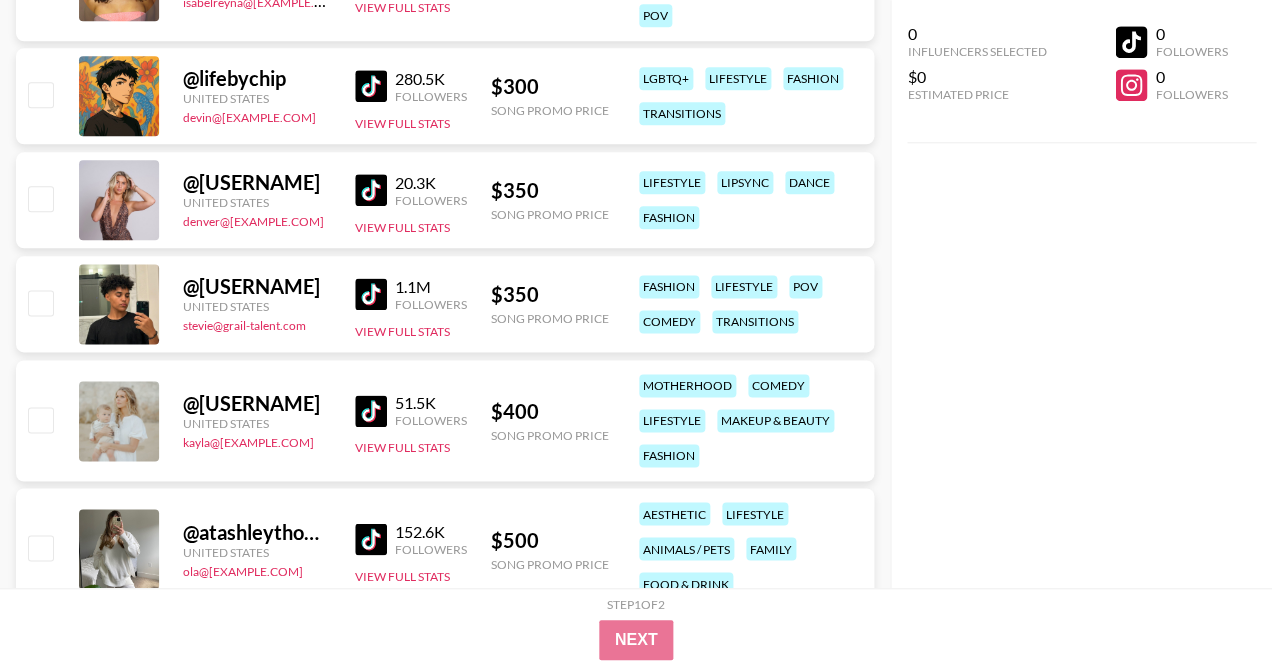click at bounding box center [371, 294] 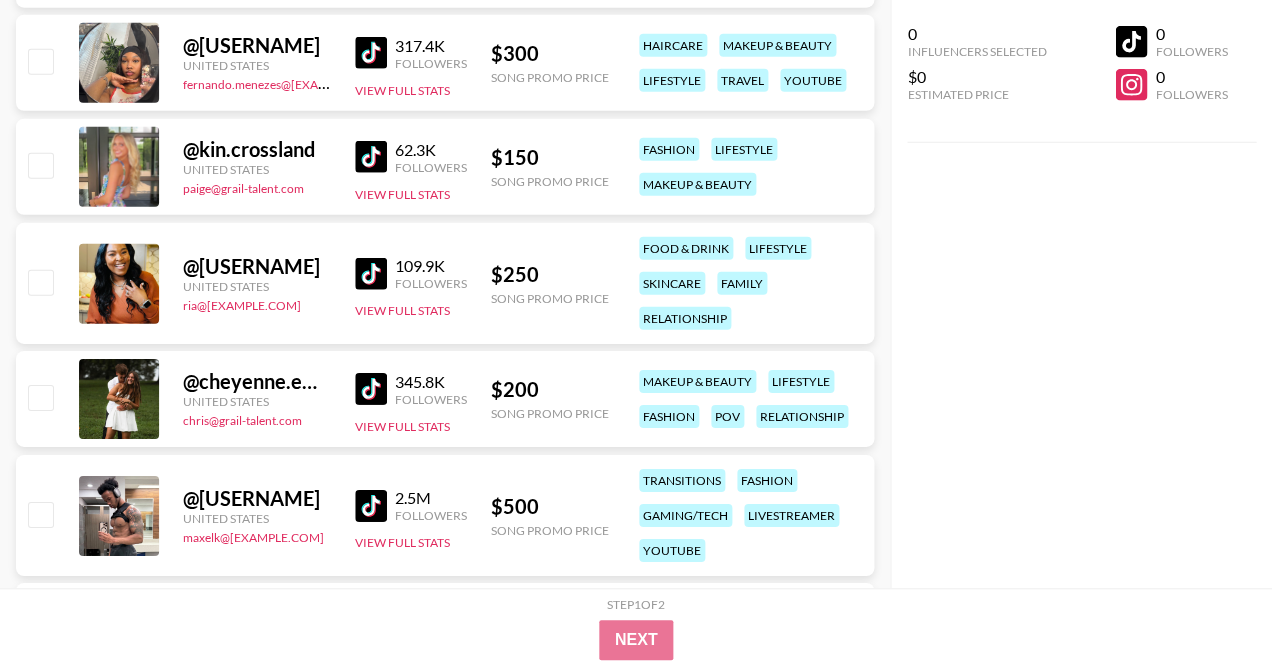 scroll, scrollTop: 17757, scrollLeft: 0, axis: vertical 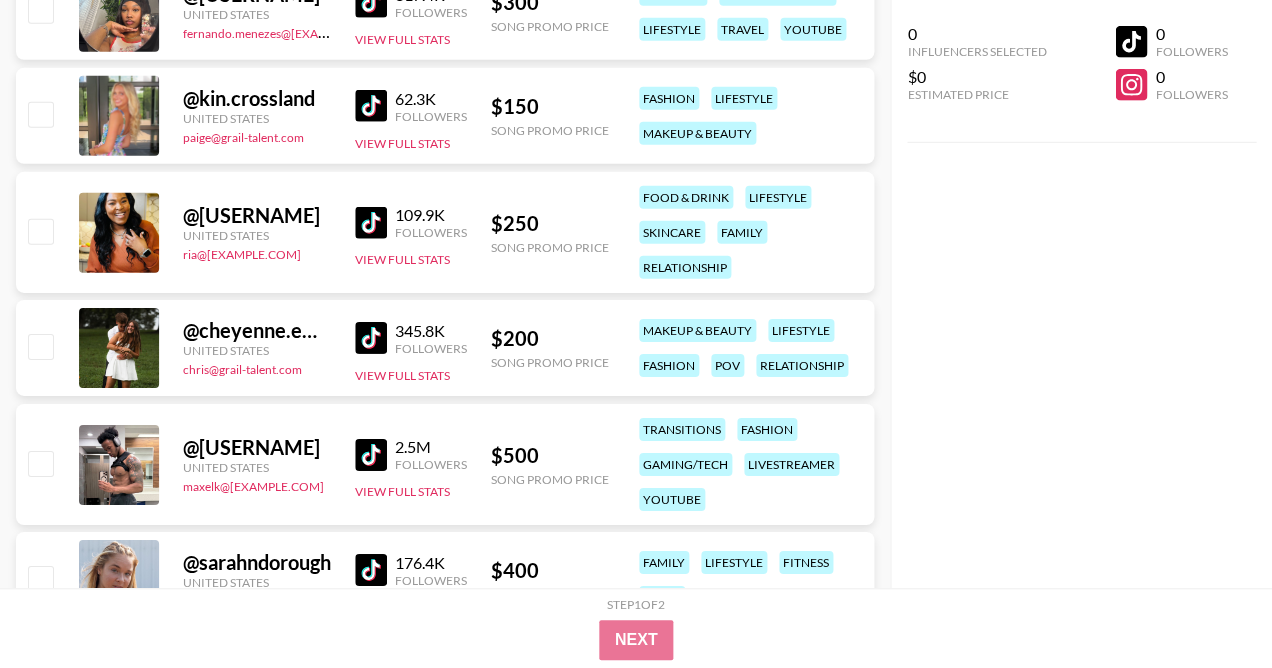 click at bounding box center [371, 338] 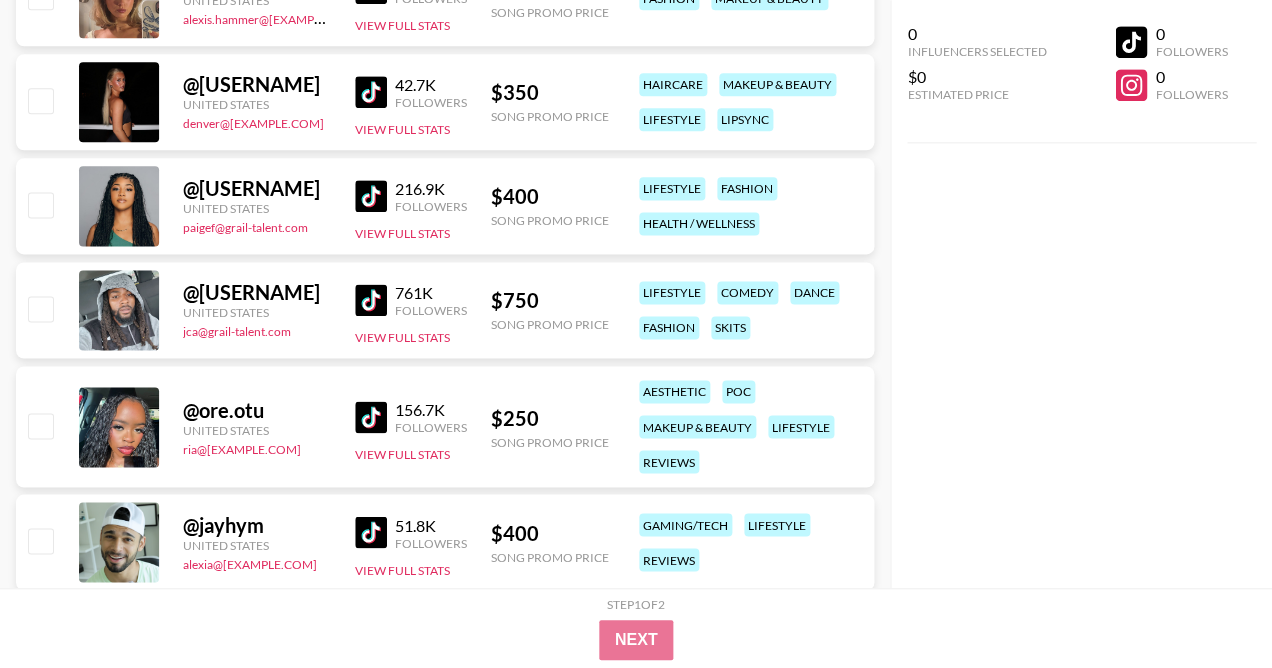 scroll, scrollTop: 18859, scrollLeft: 0, axis: vertical 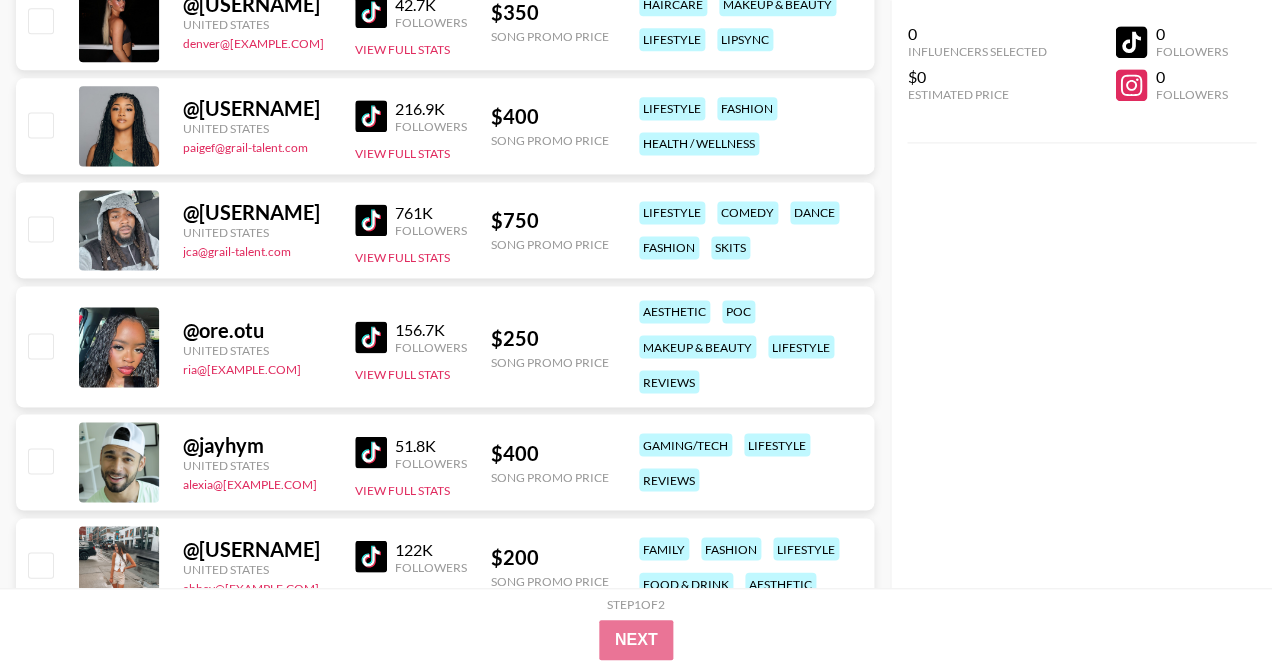 click at bounding box center [371, 220] 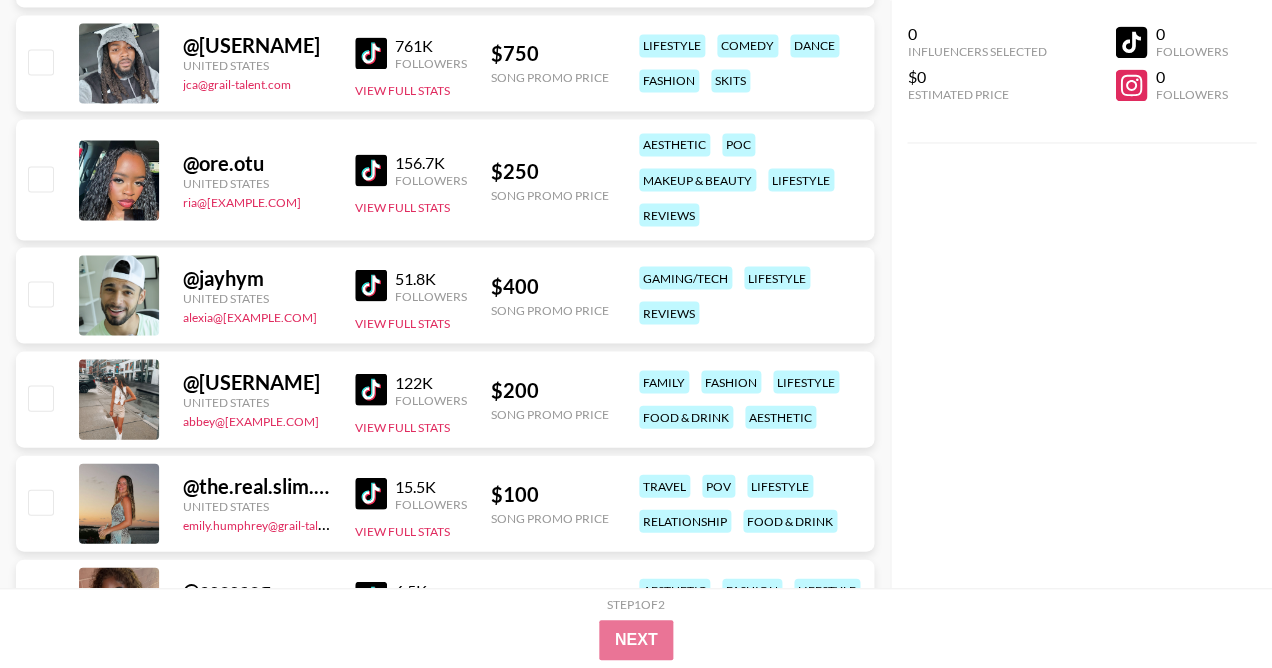scroll, scrollTop: 18923, scrollLeft: 0, axis: vertical 